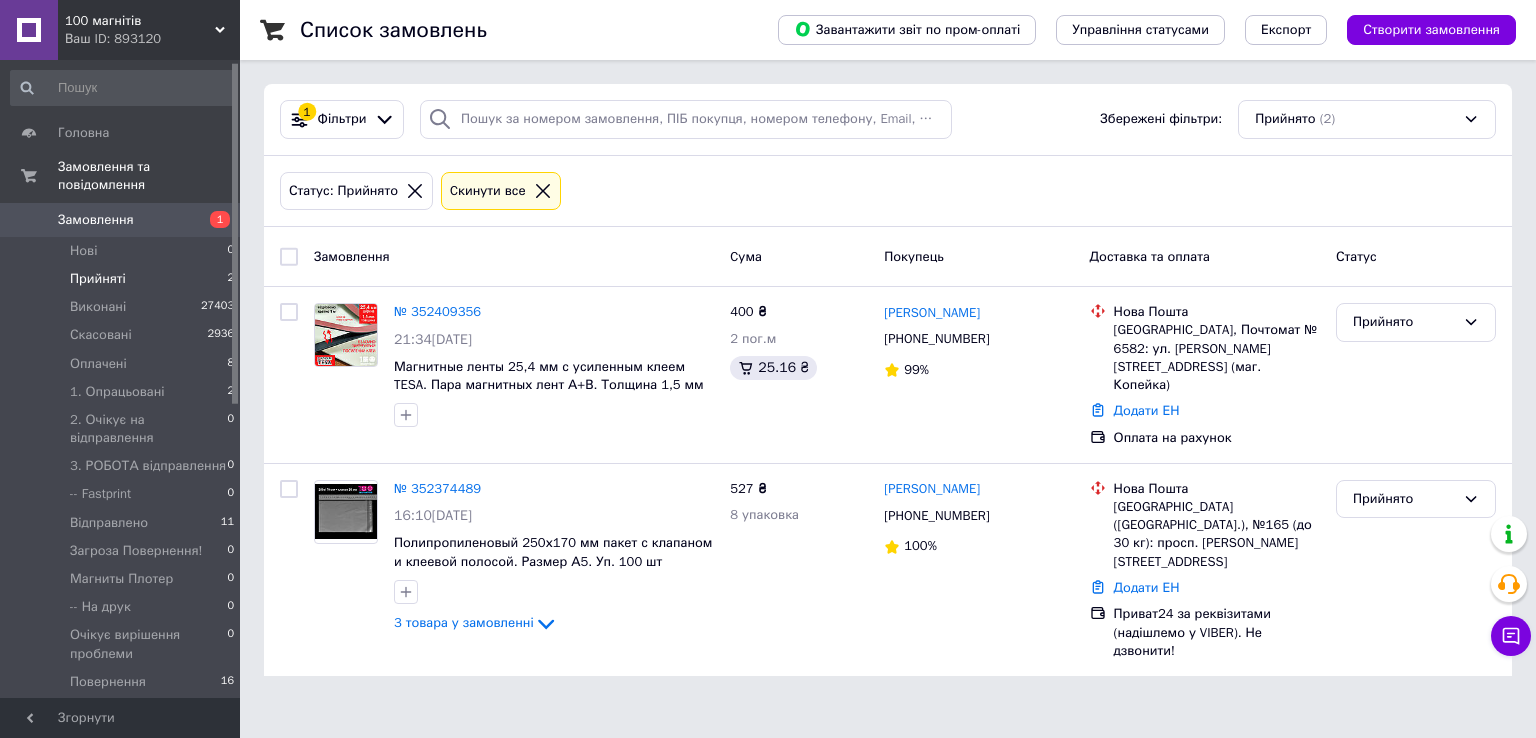 scroll, scrollTop: 0, scrollLeft: 0, axis: both 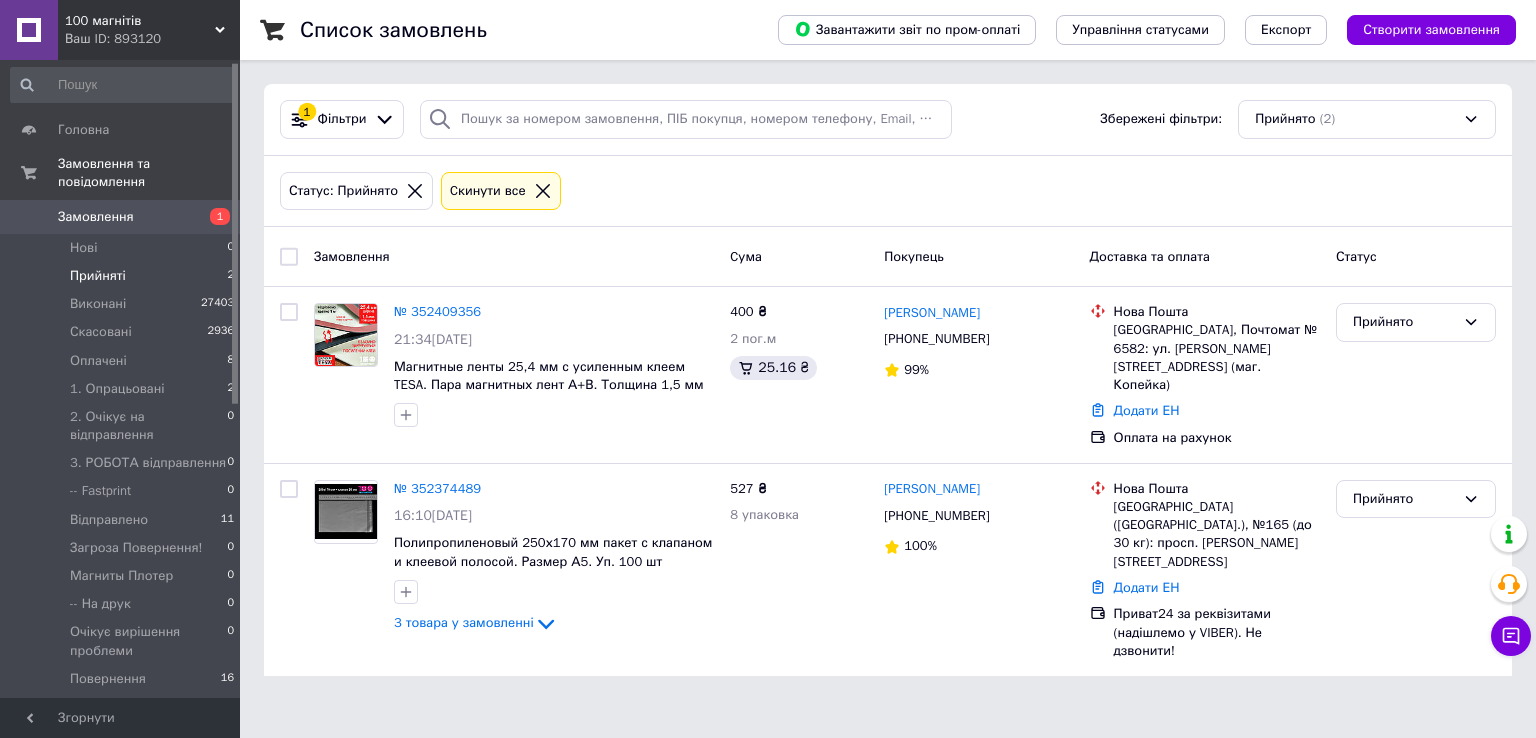 click on "Прийняті 2" at bounding box center (123, 276) 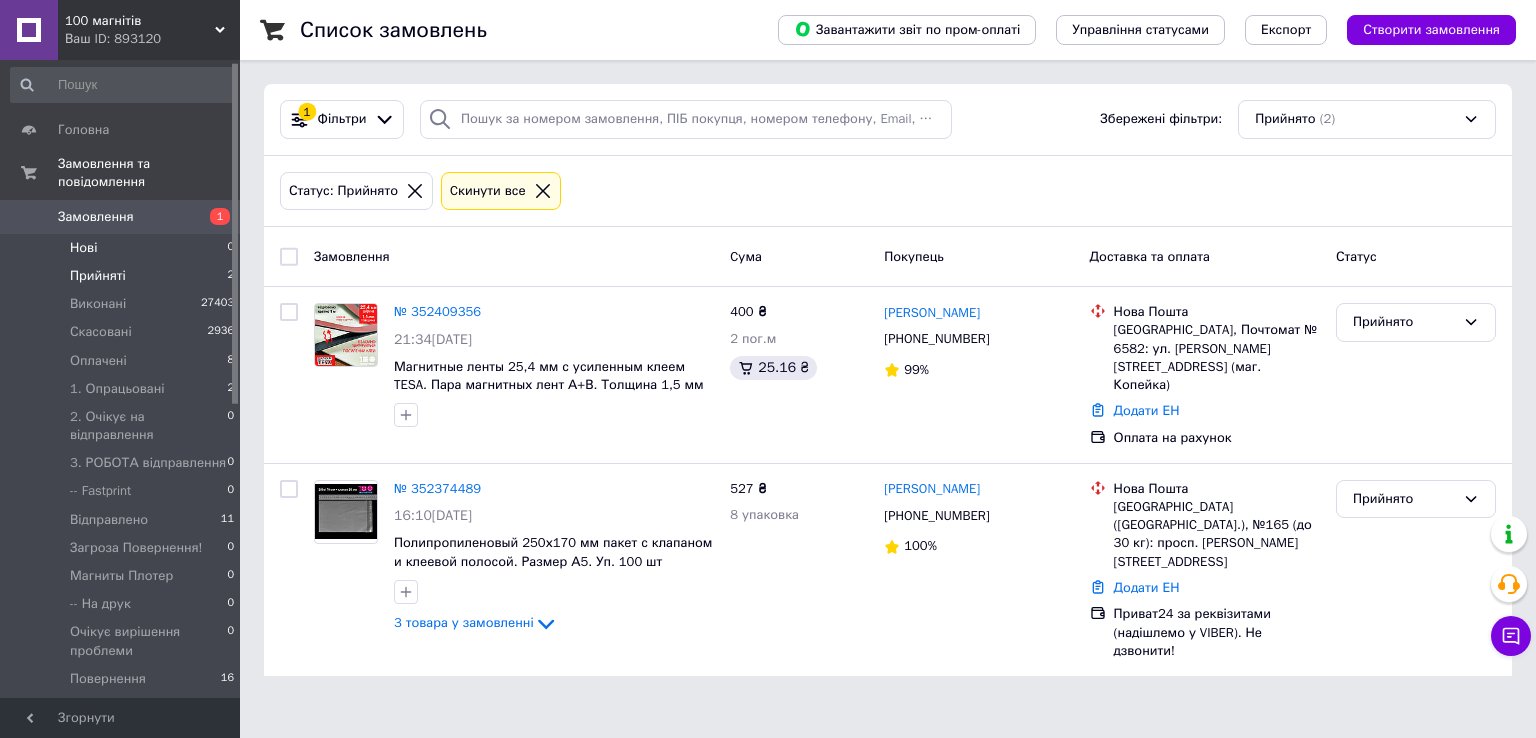 click on "Нові 0" at bounding box center (123, 248) 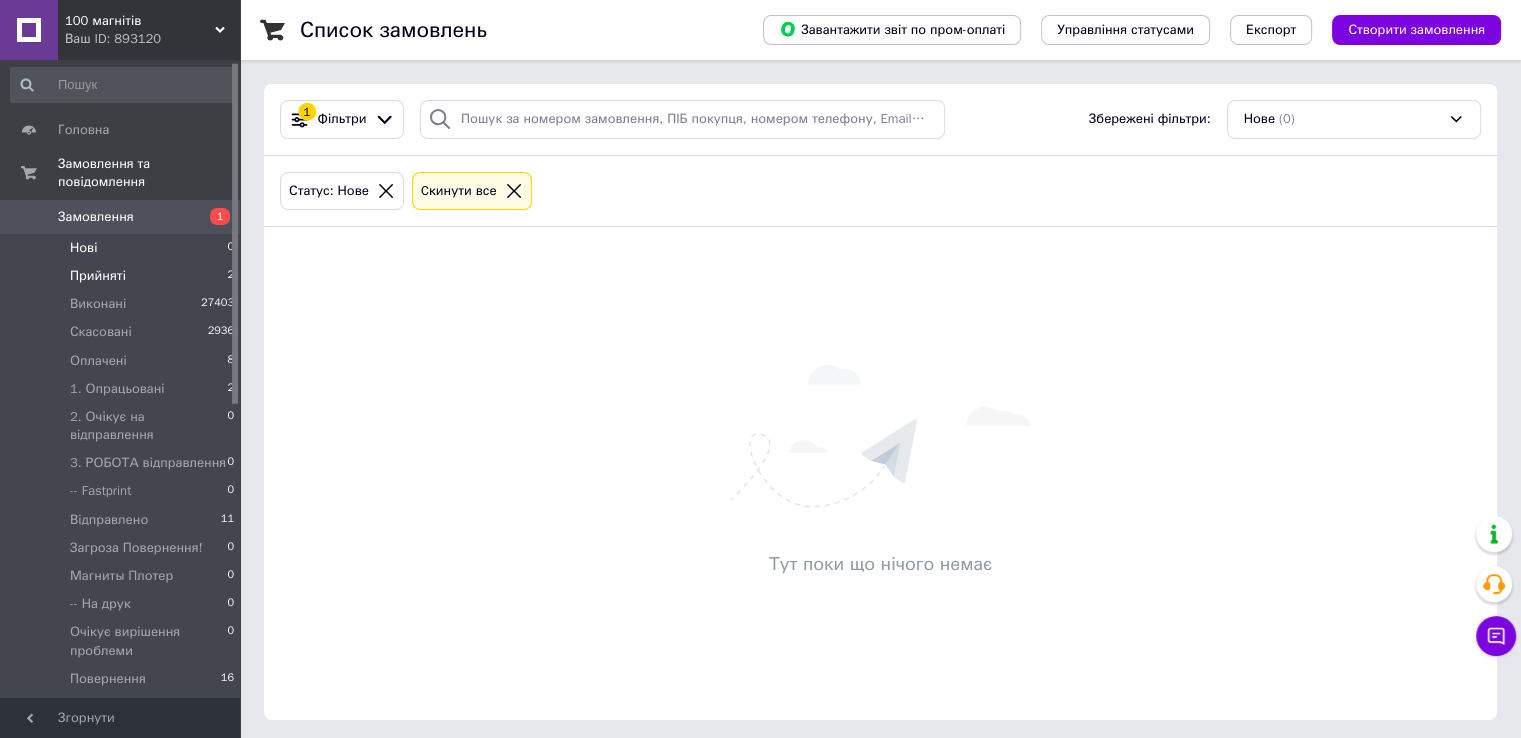 click on "Прийняті" at bounding box center [98, 276] 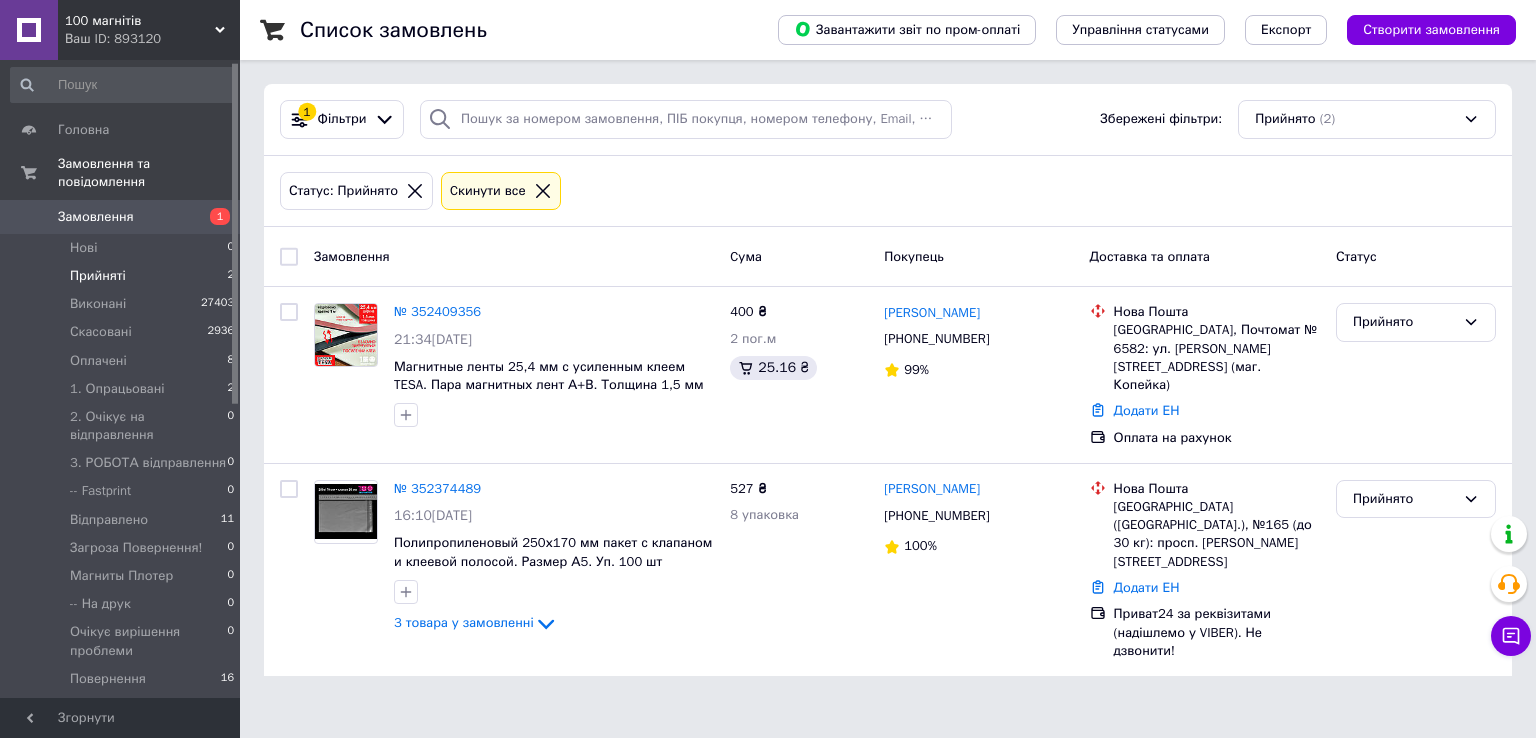 click on "Прийняті 2" at bounding box center (123, 276) 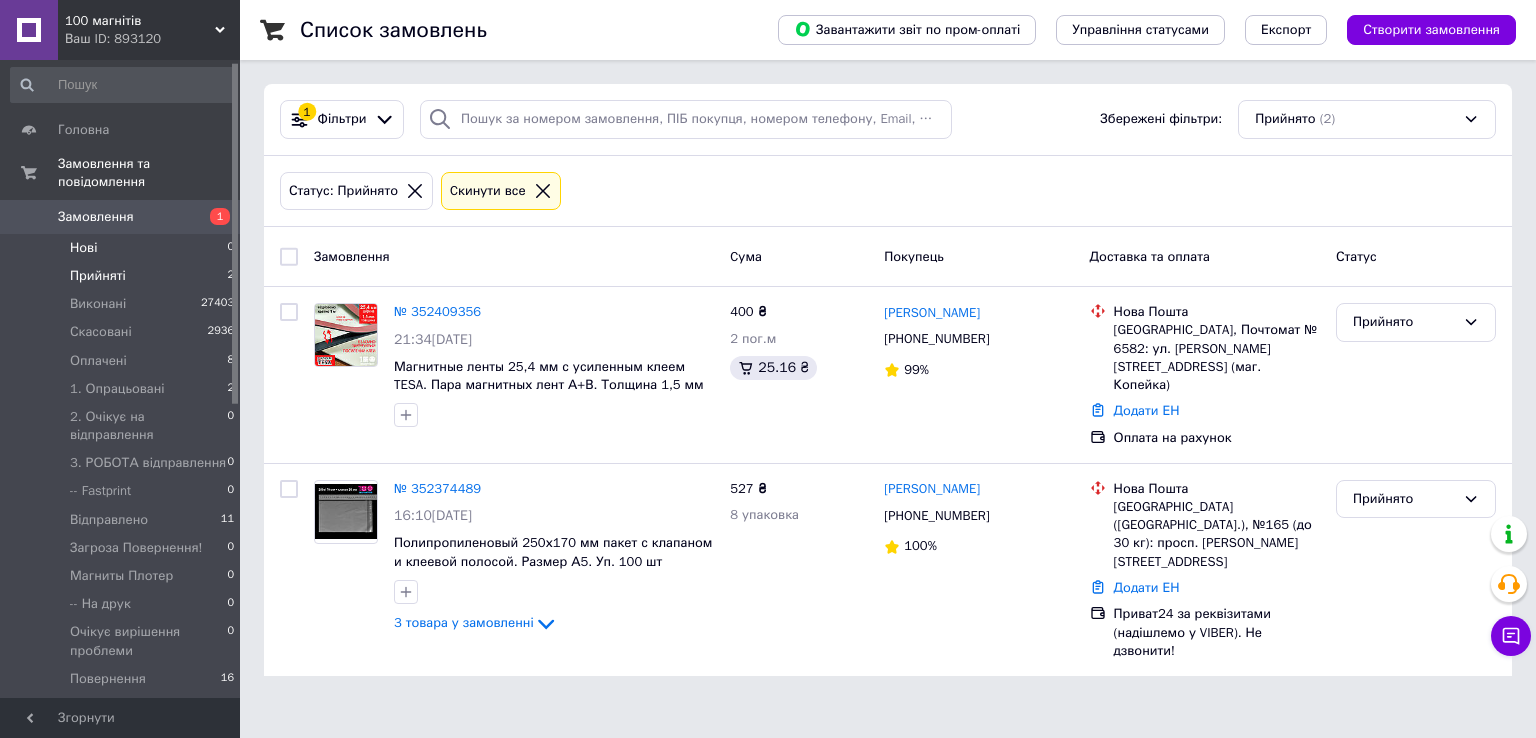 click on "Нові 0" at bounding box center (123, 248) 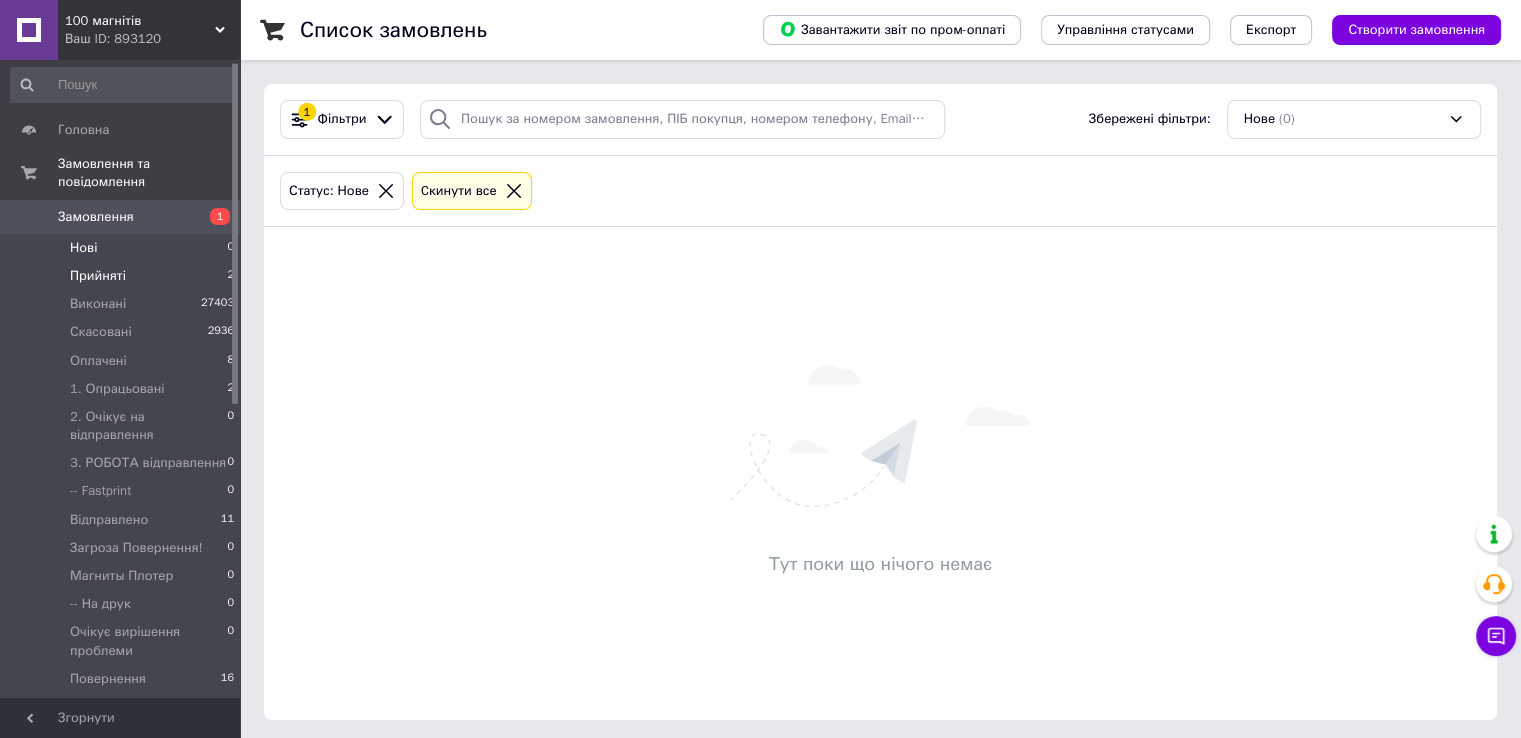 click on "Прийняті 2" at bounding box center (123, 276) 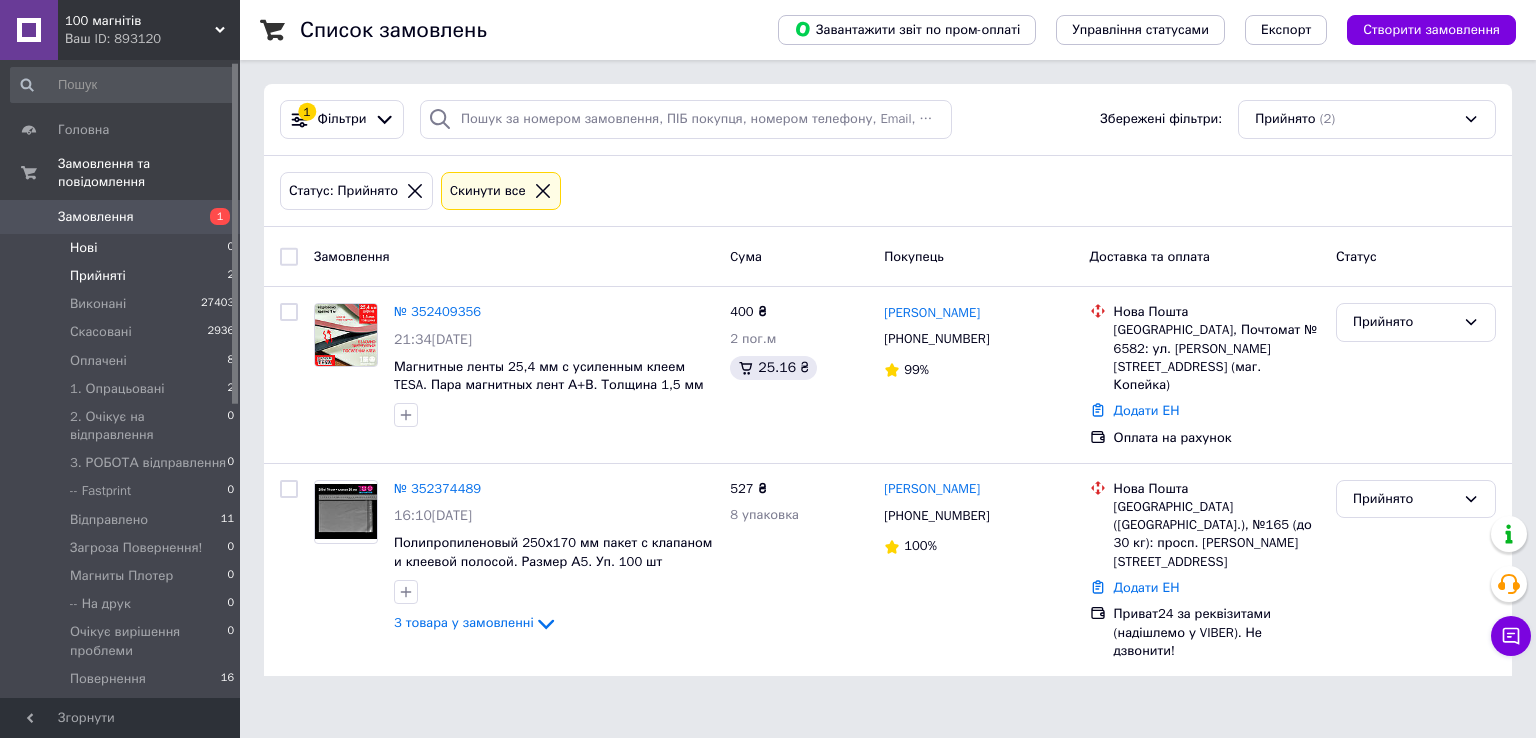 click on "Нові 0" at bounding box center (123, 248) 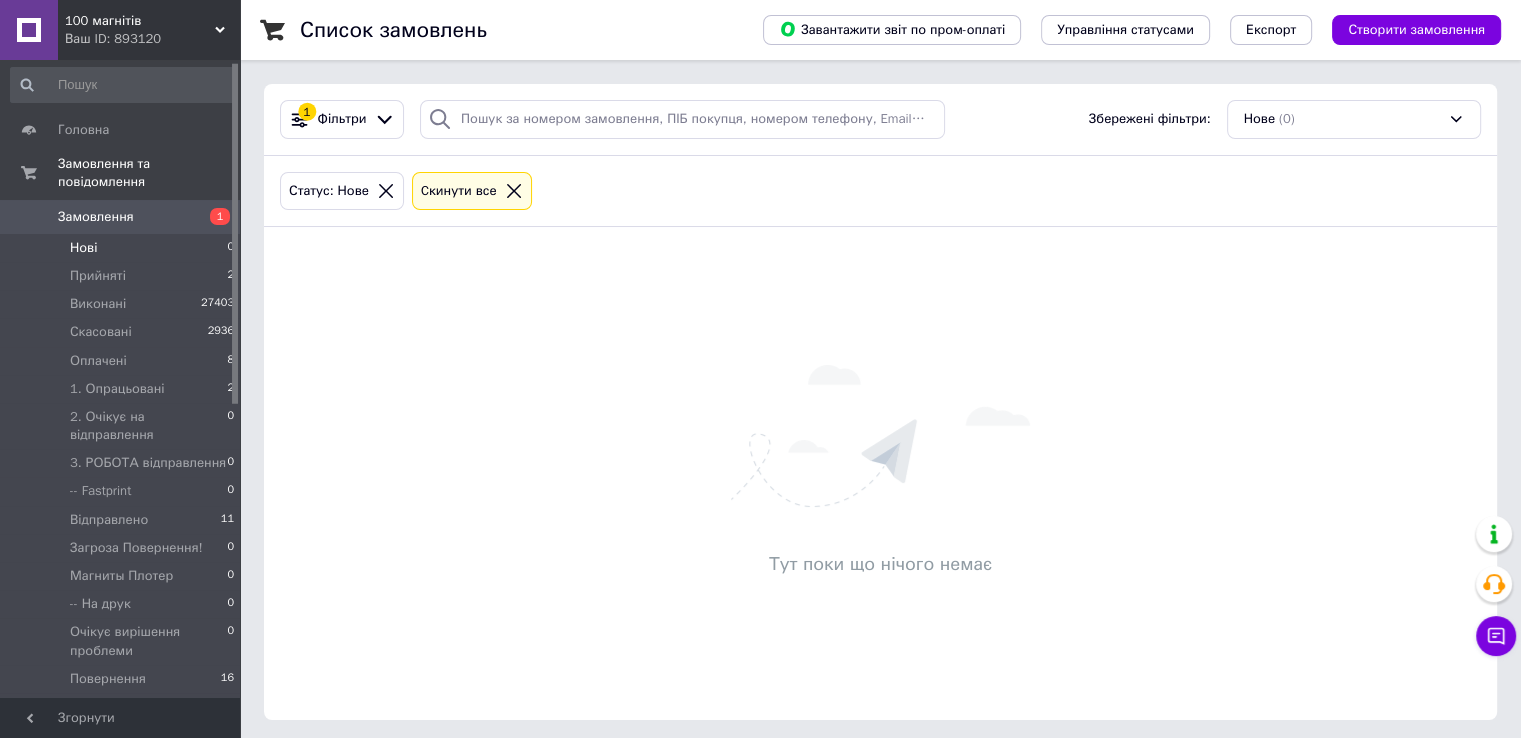 click on "Замовлення" at bounding box center (121, 217) 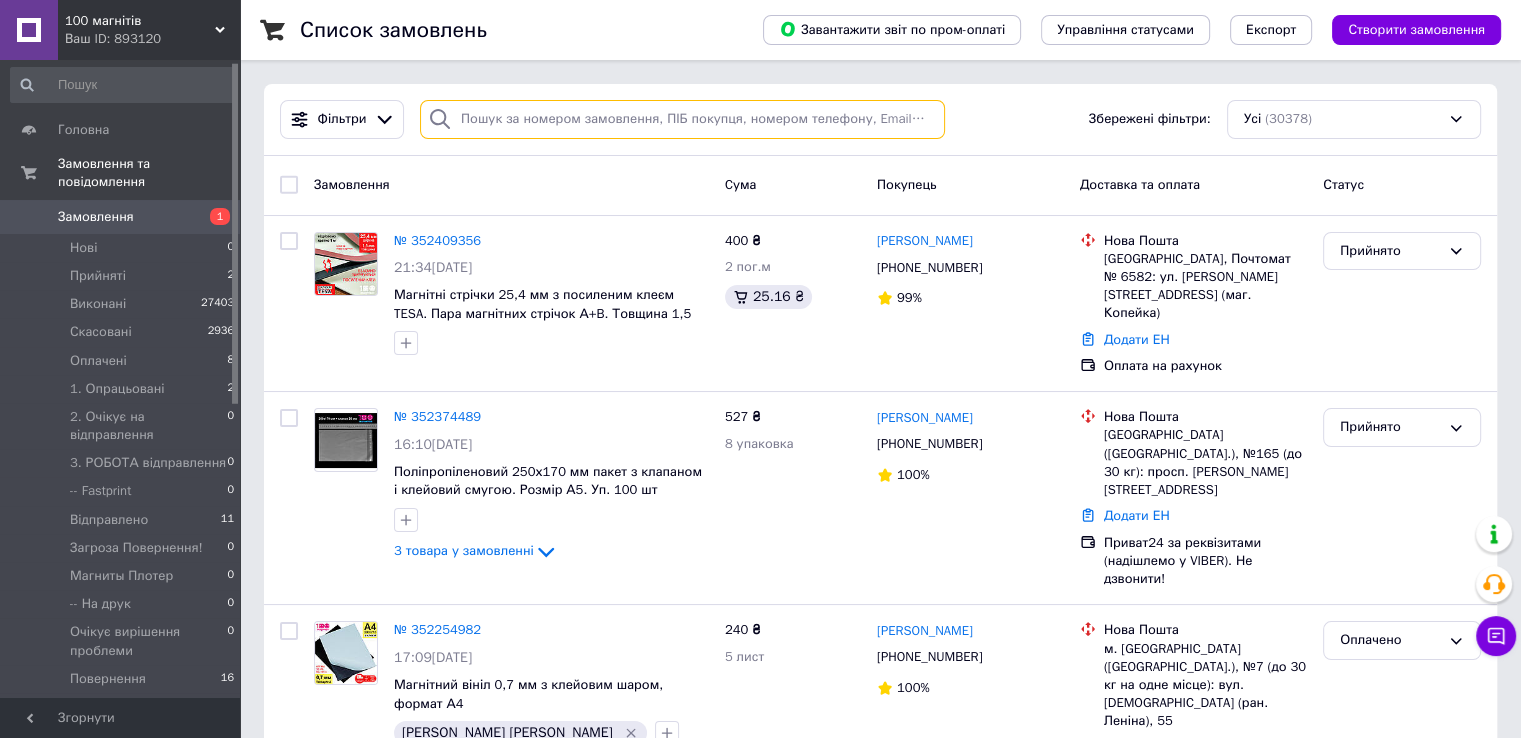 click at bounding box center [682, 119] 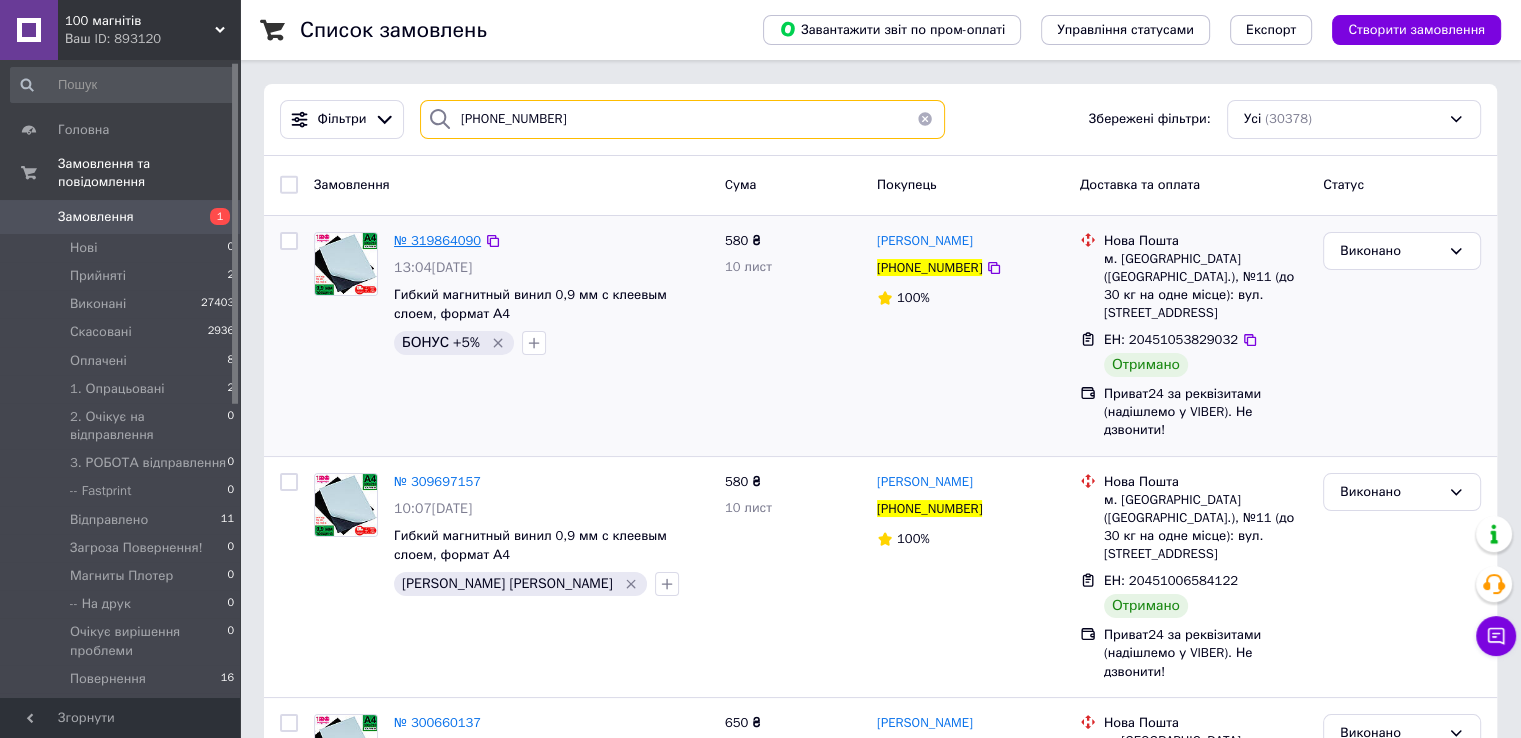 type on "[PHONE_NUMBER]" 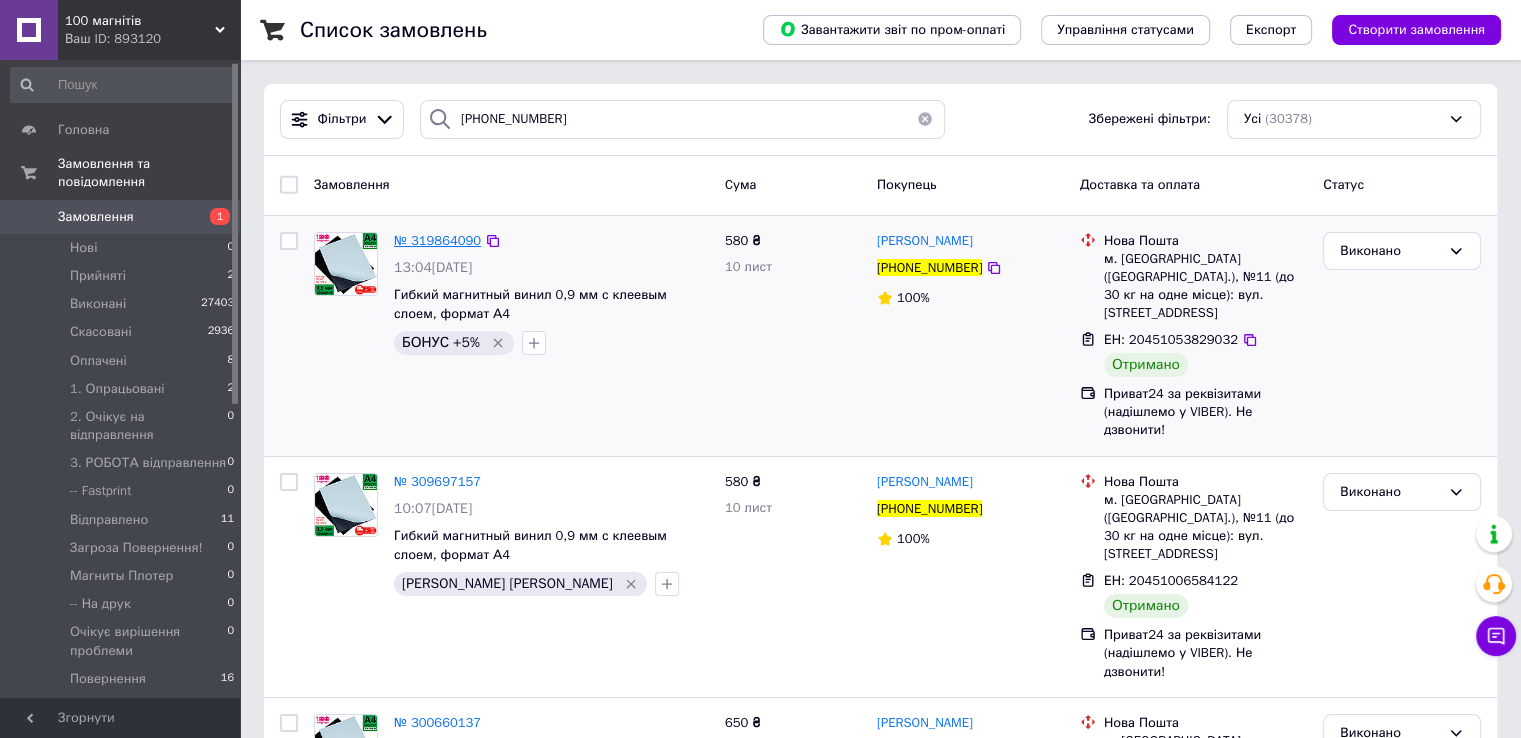 click on "№ 319864090" at bounding box center [437, 240] 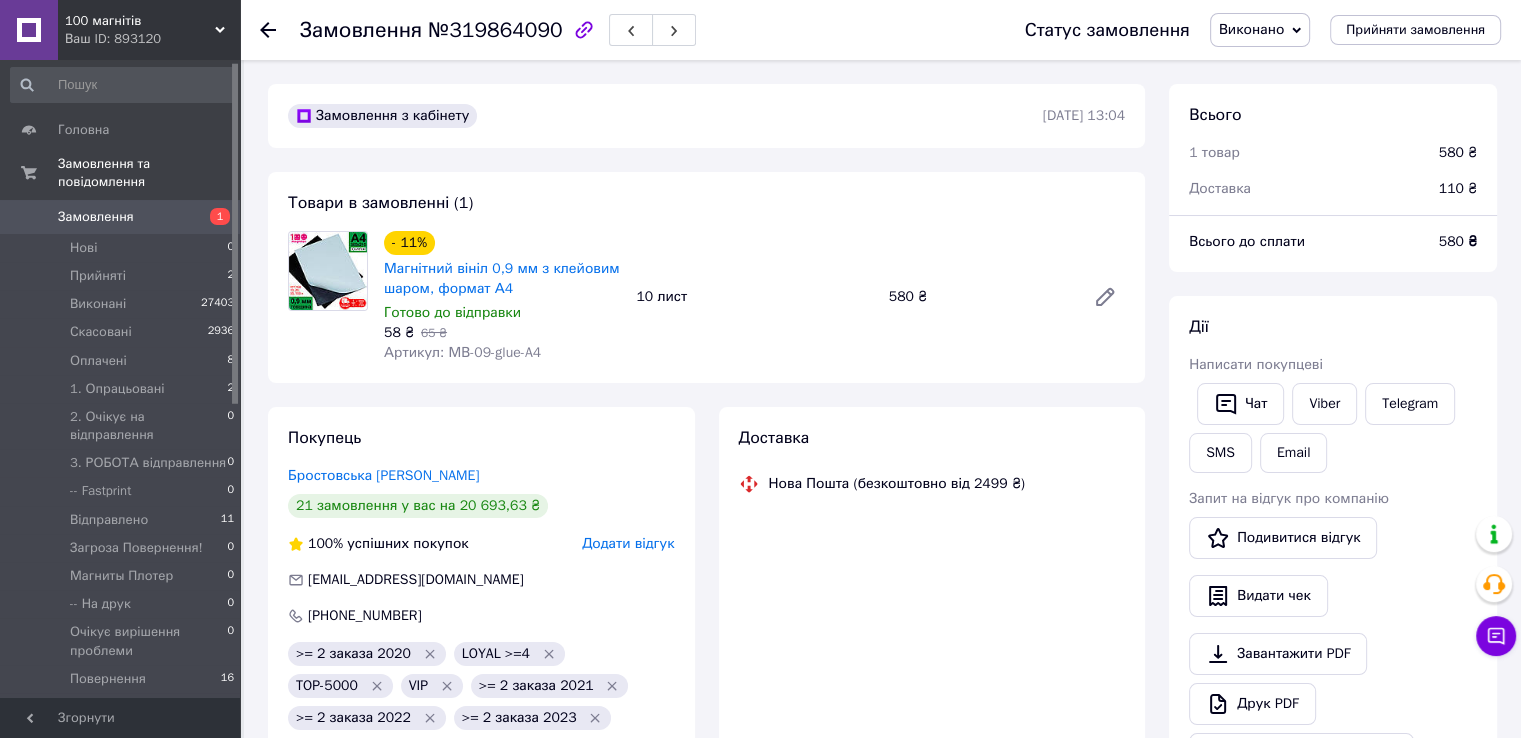 scroll, scrollTop: 165, scrollLeft: 0, axis: vertical 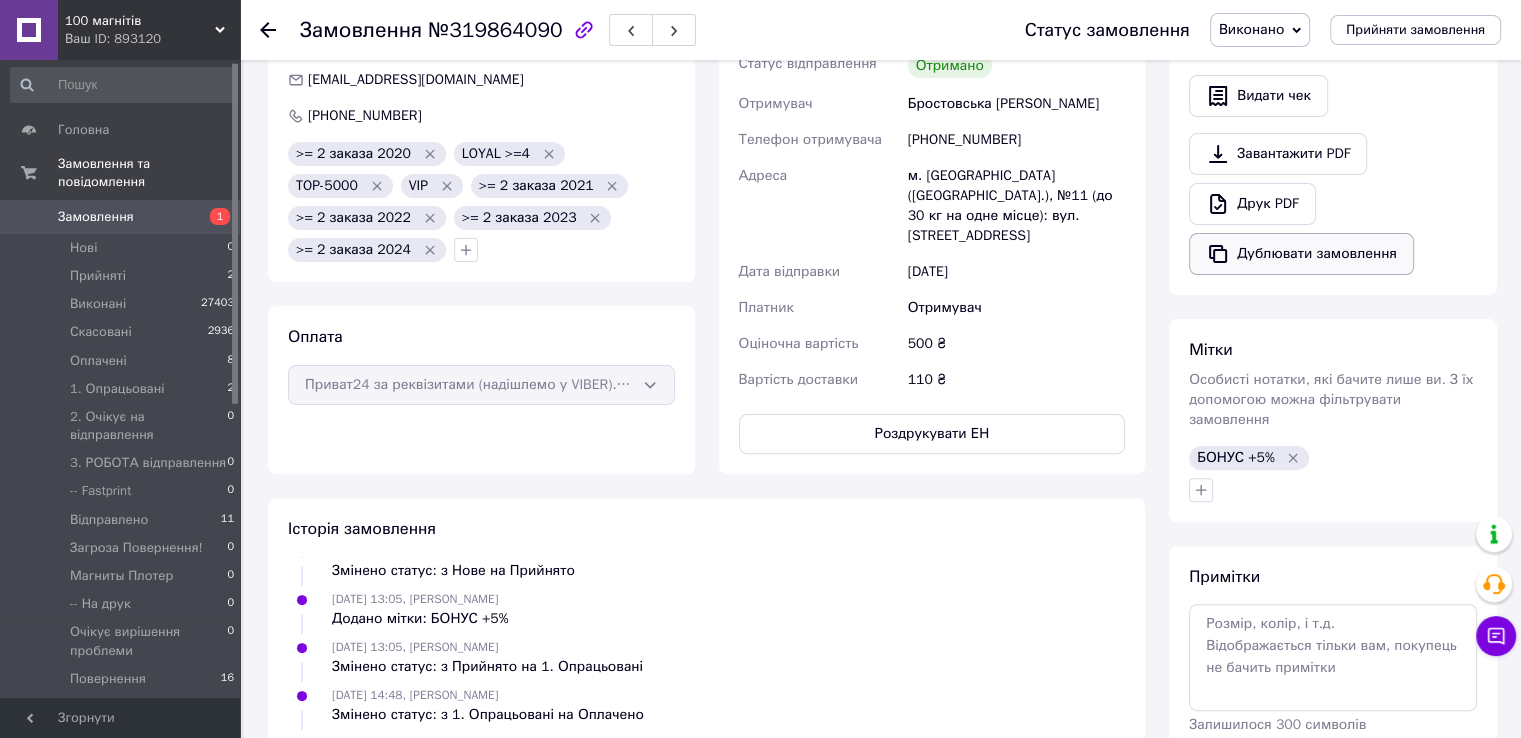 click on "Дублювати замовлення" at bounding box center (1301, 254) 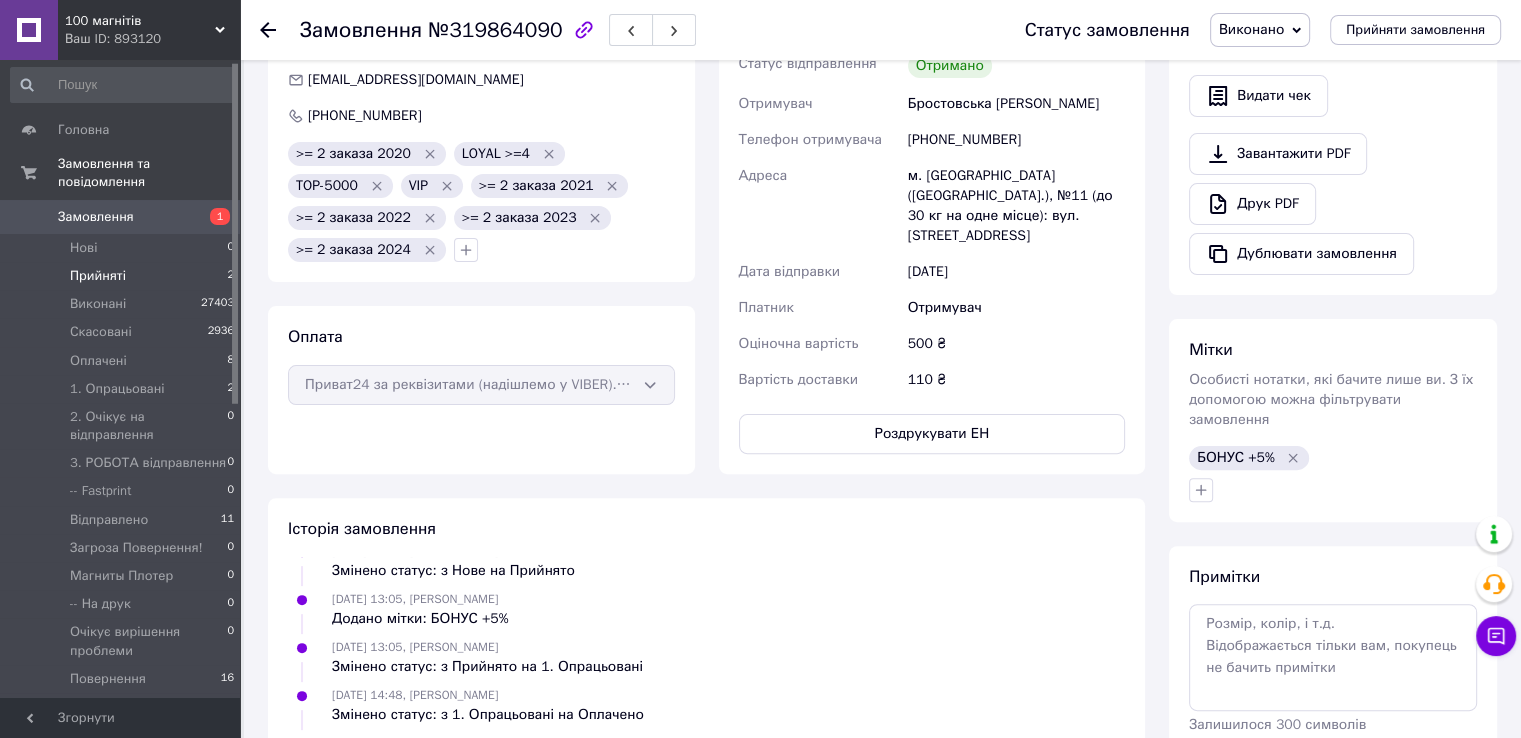 click on "Прийняті 2" at bounding box center (123, 276) 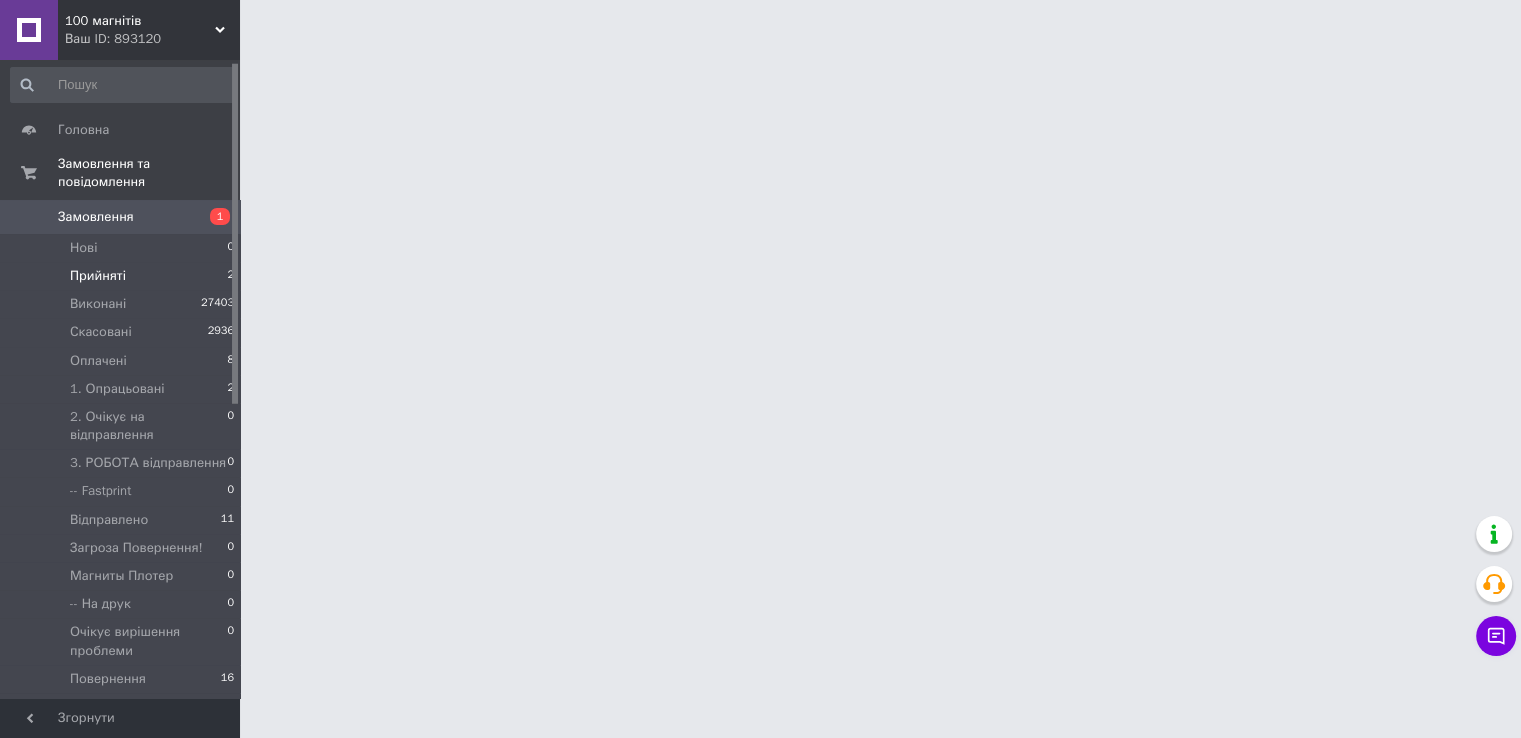 scroll, scrollTop: 0, scrollLeft: 0, axis: both 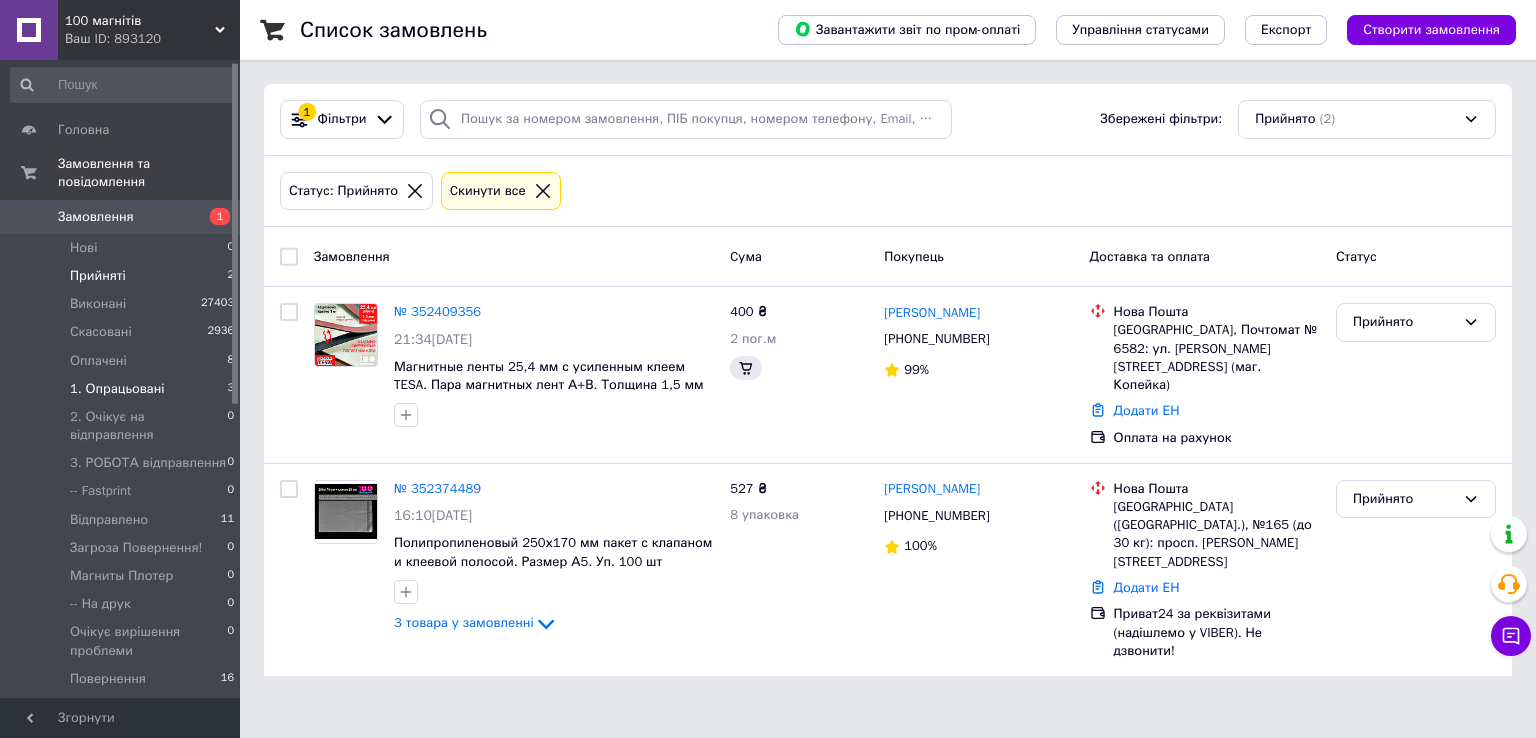 click on "1. Опрацьовані" at bounding box center [117, 389] 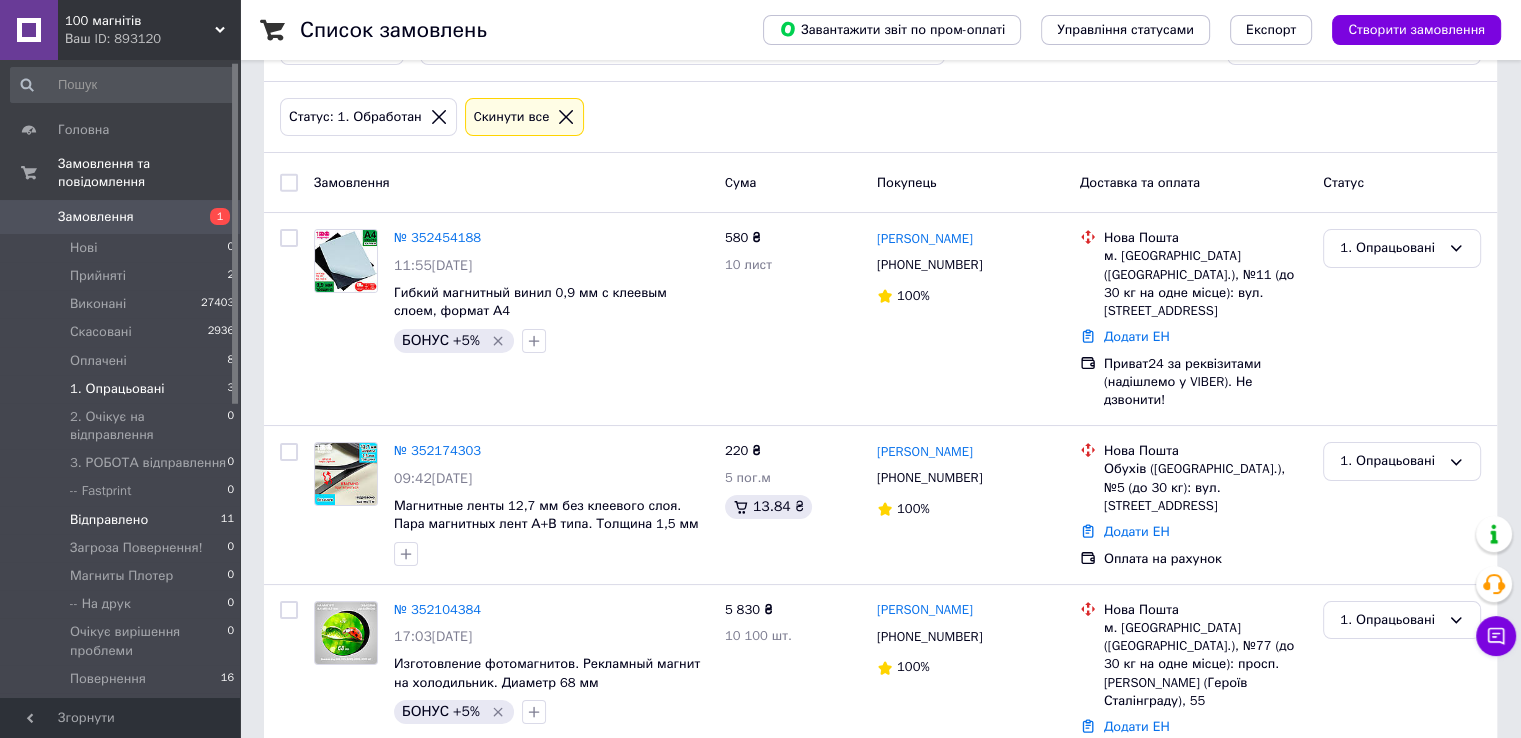 scroll, scrollTop: 136, scrollLeft: 0, axis: vertical 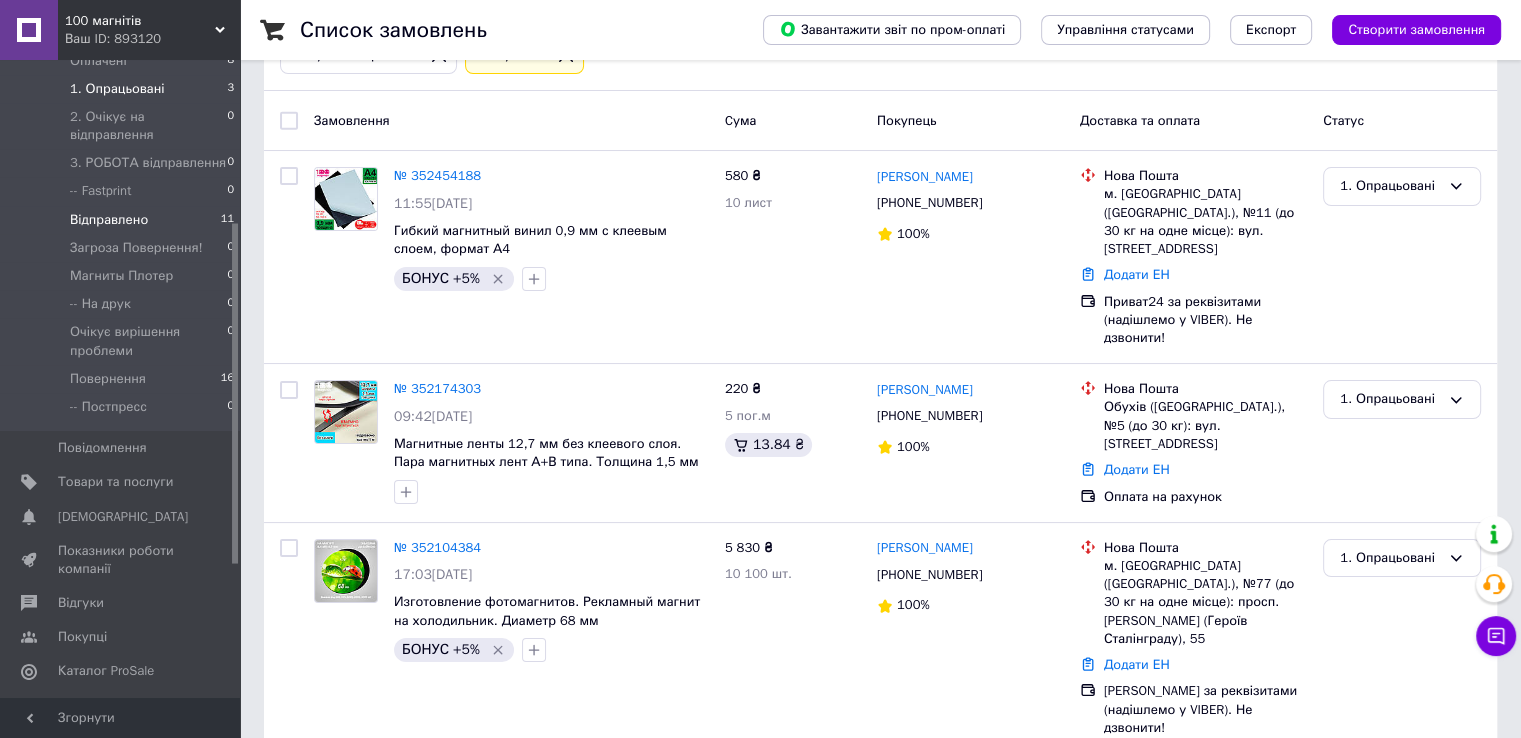 click on "Відправлено" at bounding box center (109, 220) 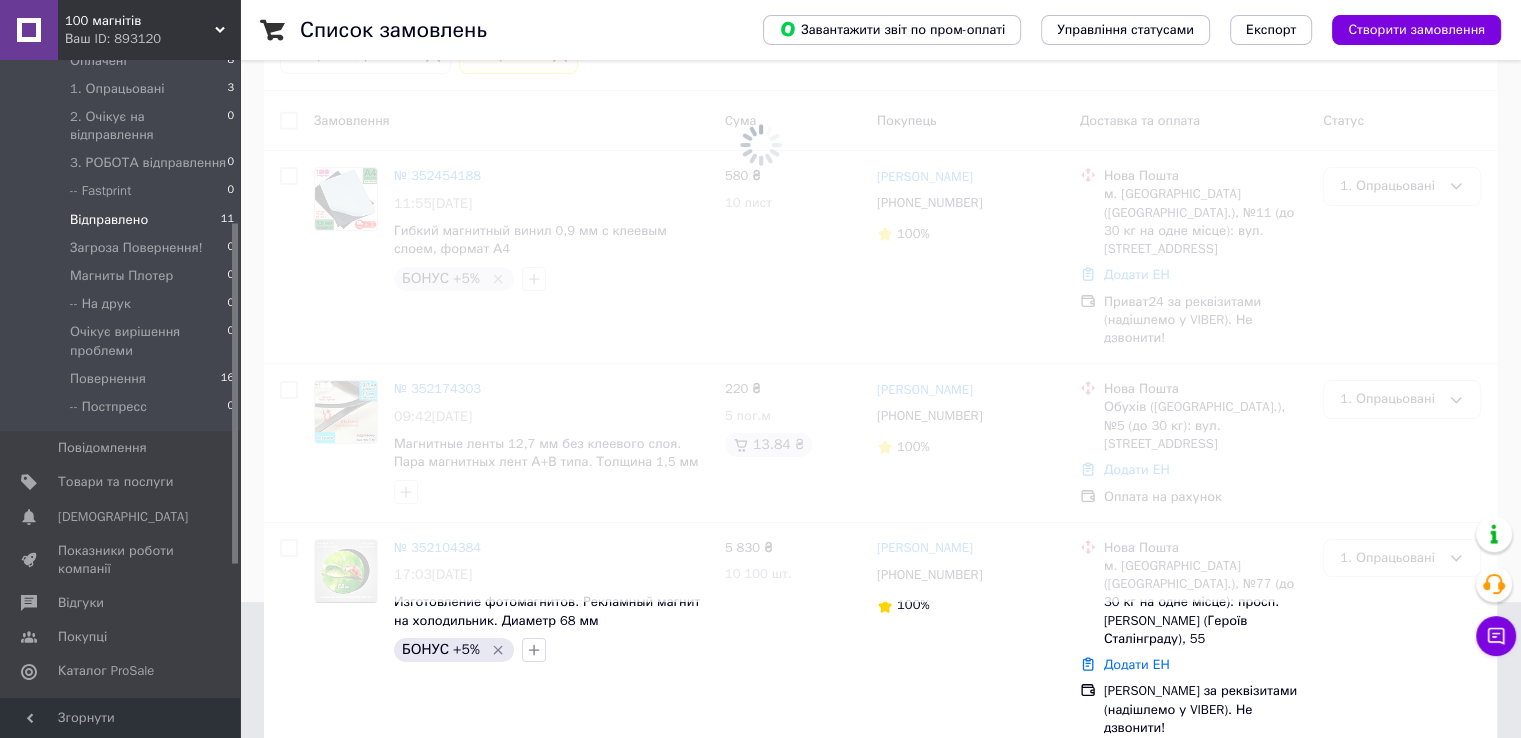 scroll, scrollTop: 0, scrollLeft: 0, axis: both 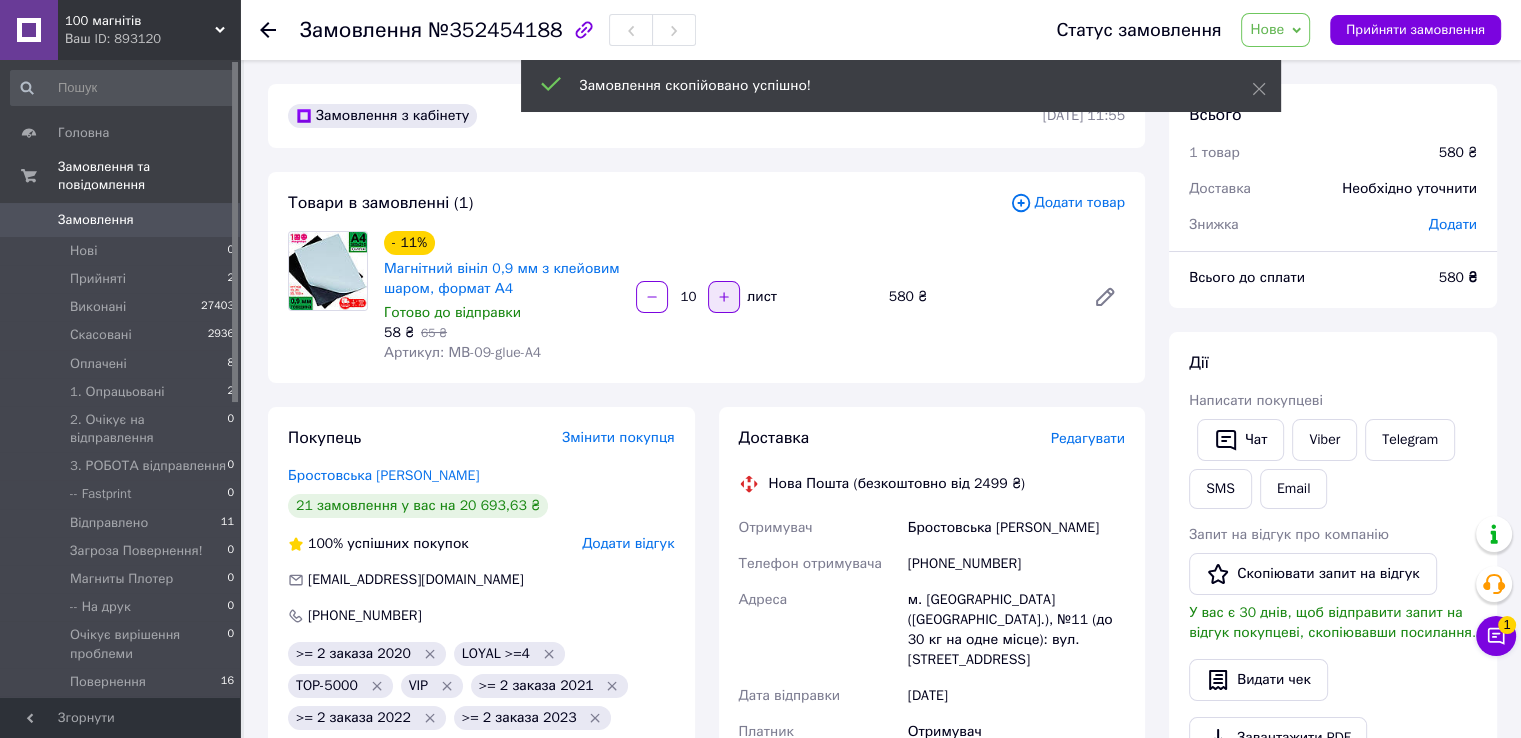 click 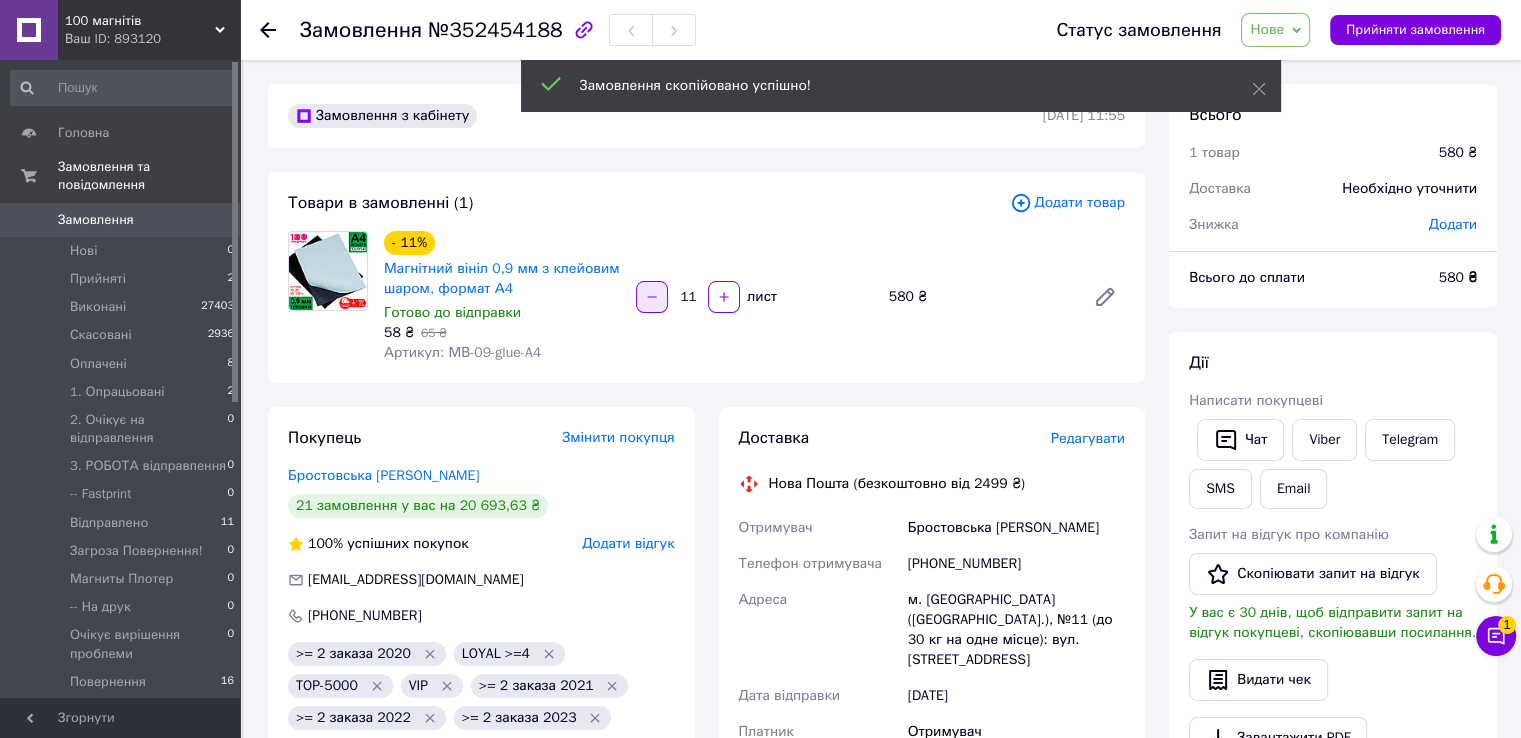 click at bounding box center [652, 297] 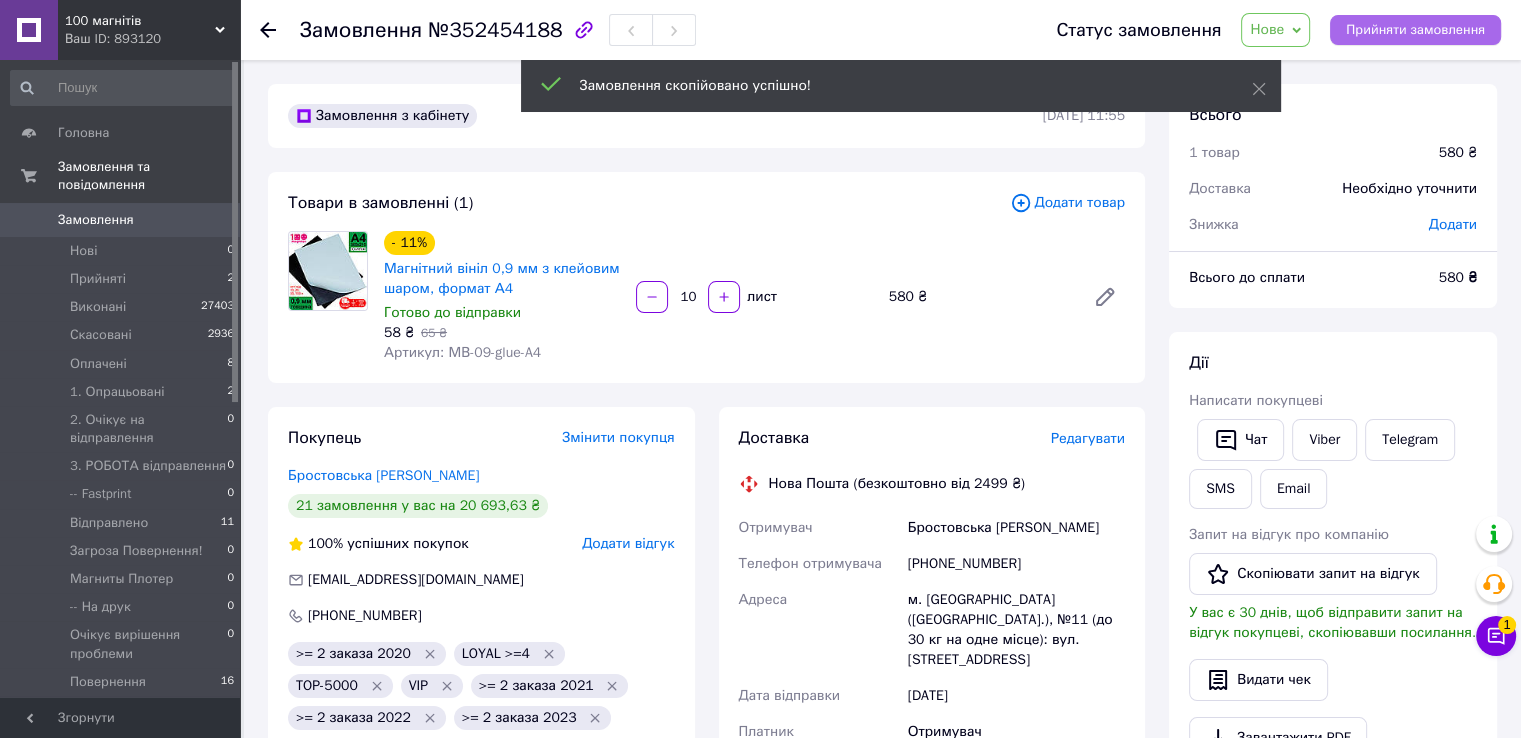 click on "Прийняти замовлення" at bounding box center [1415, 30] 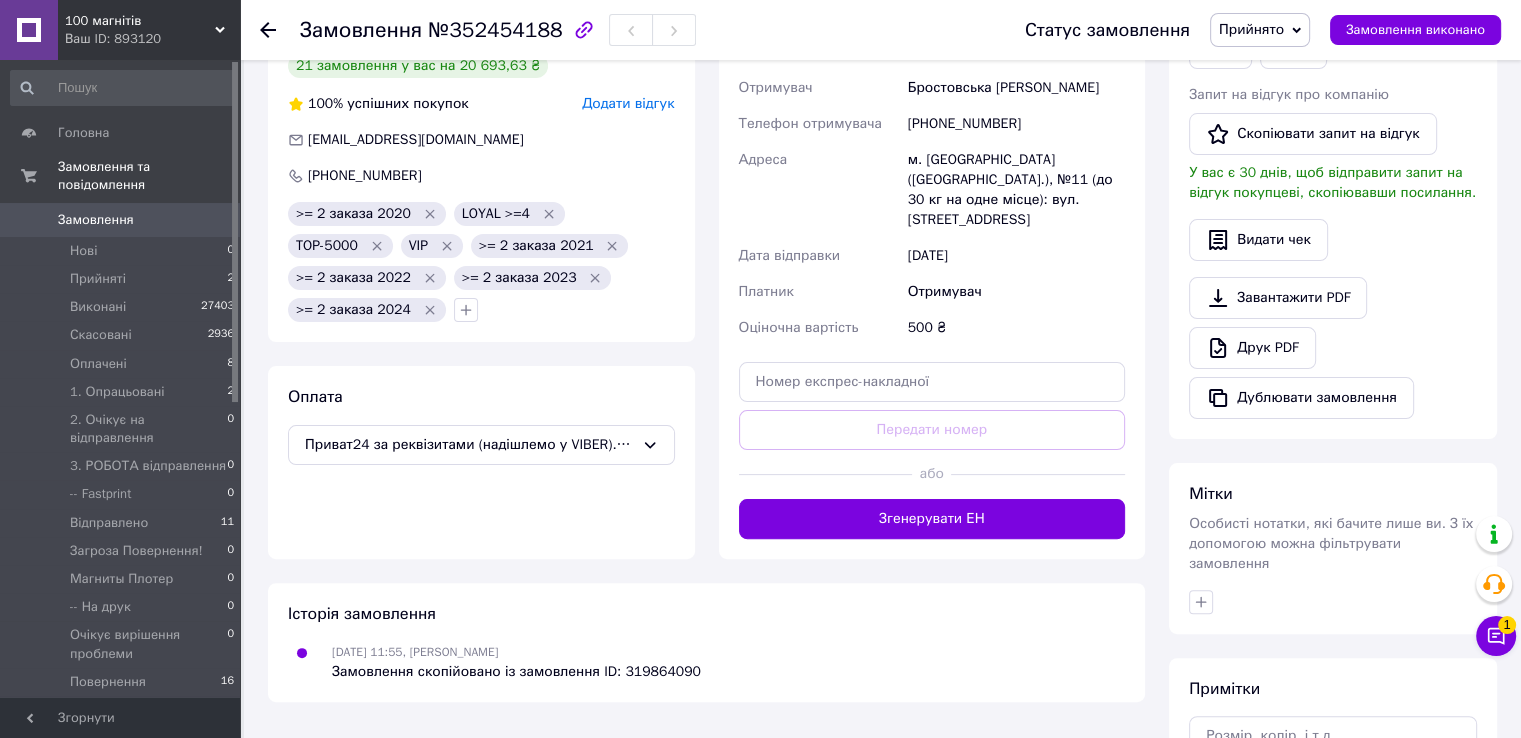 scroll, scrollTop: 500, scrollLeft: 0, axis: vertical 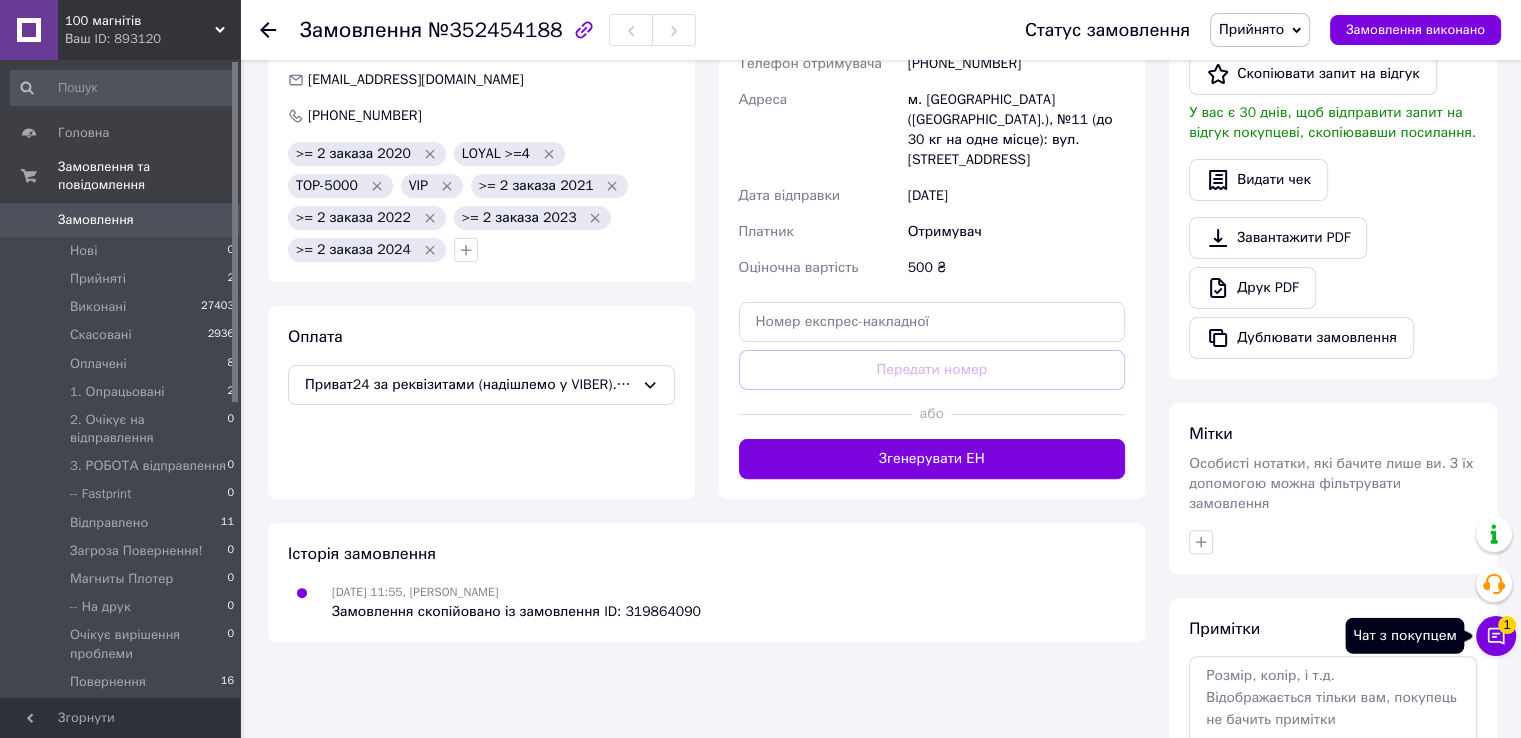 click 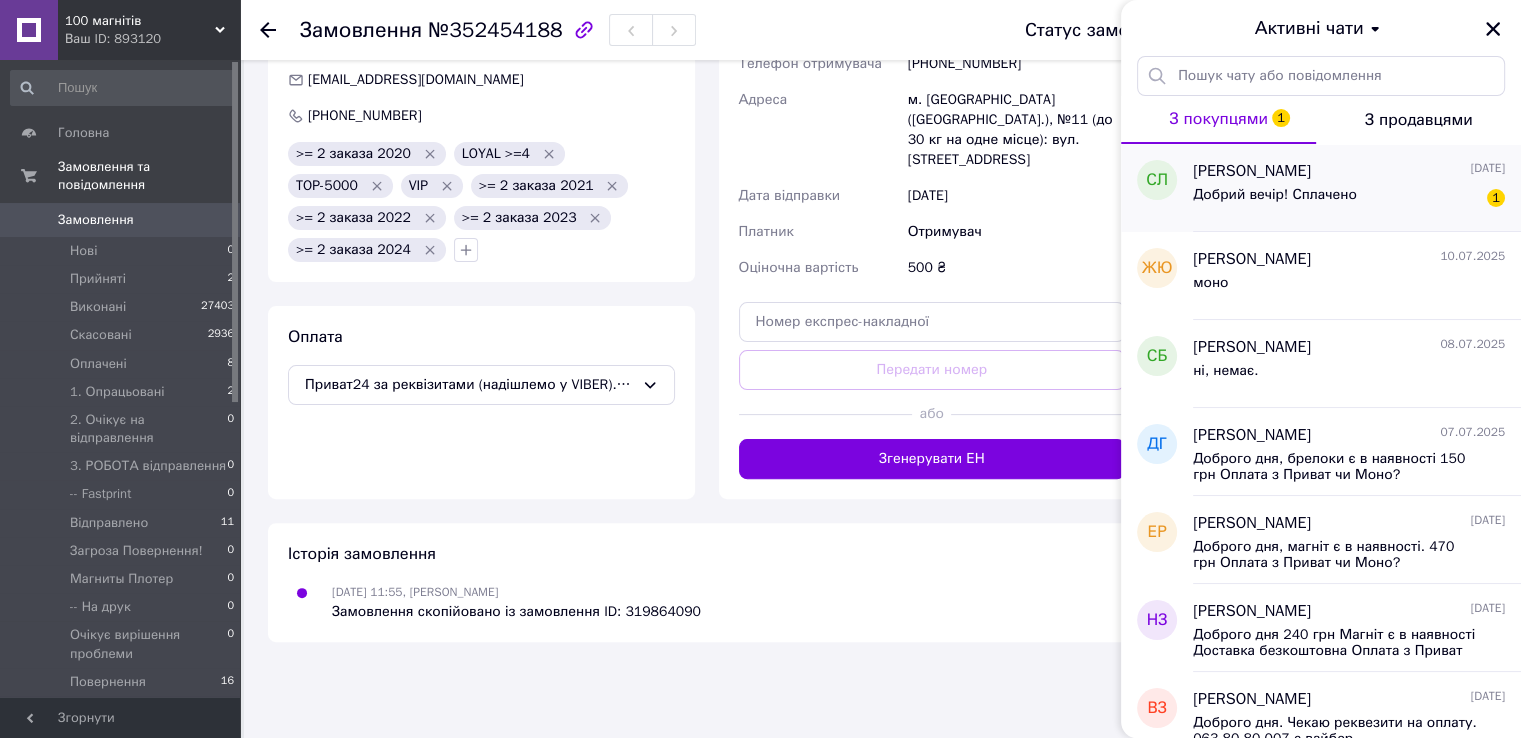 click on "Добрий вечір! Сплачено" at bounding box center [1275, 195] 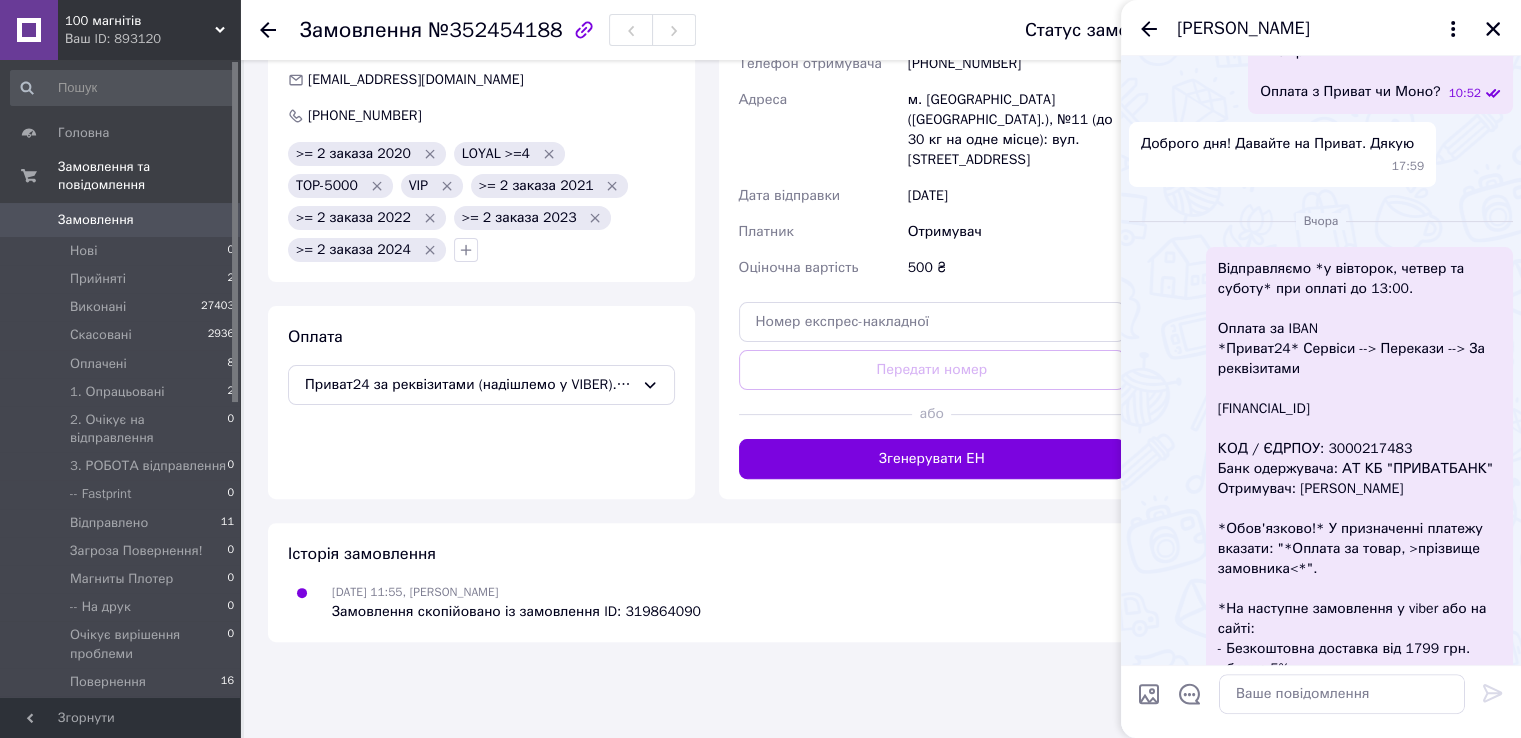 scroll, scrollTop: 692, scrollLeft: 0, axis: vertical 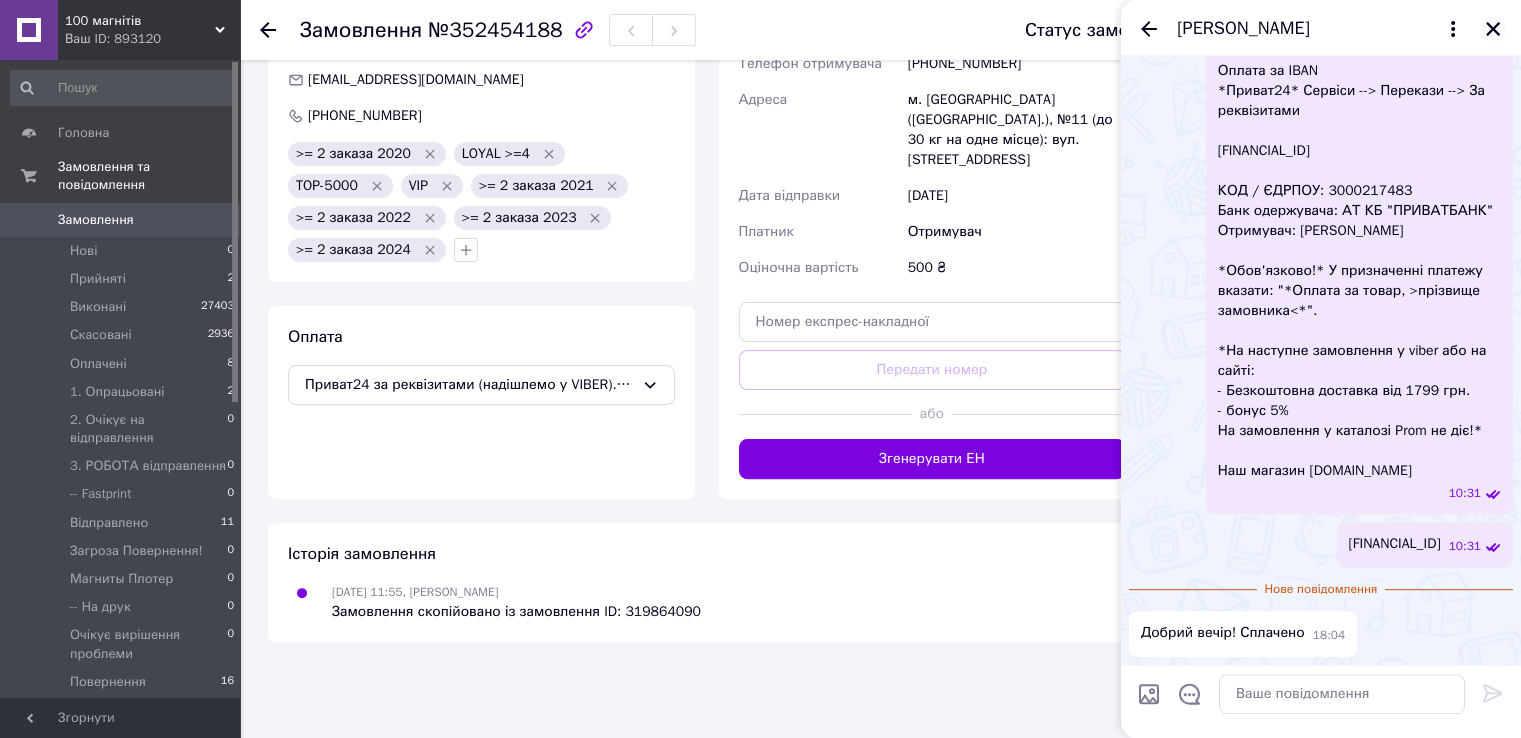 click 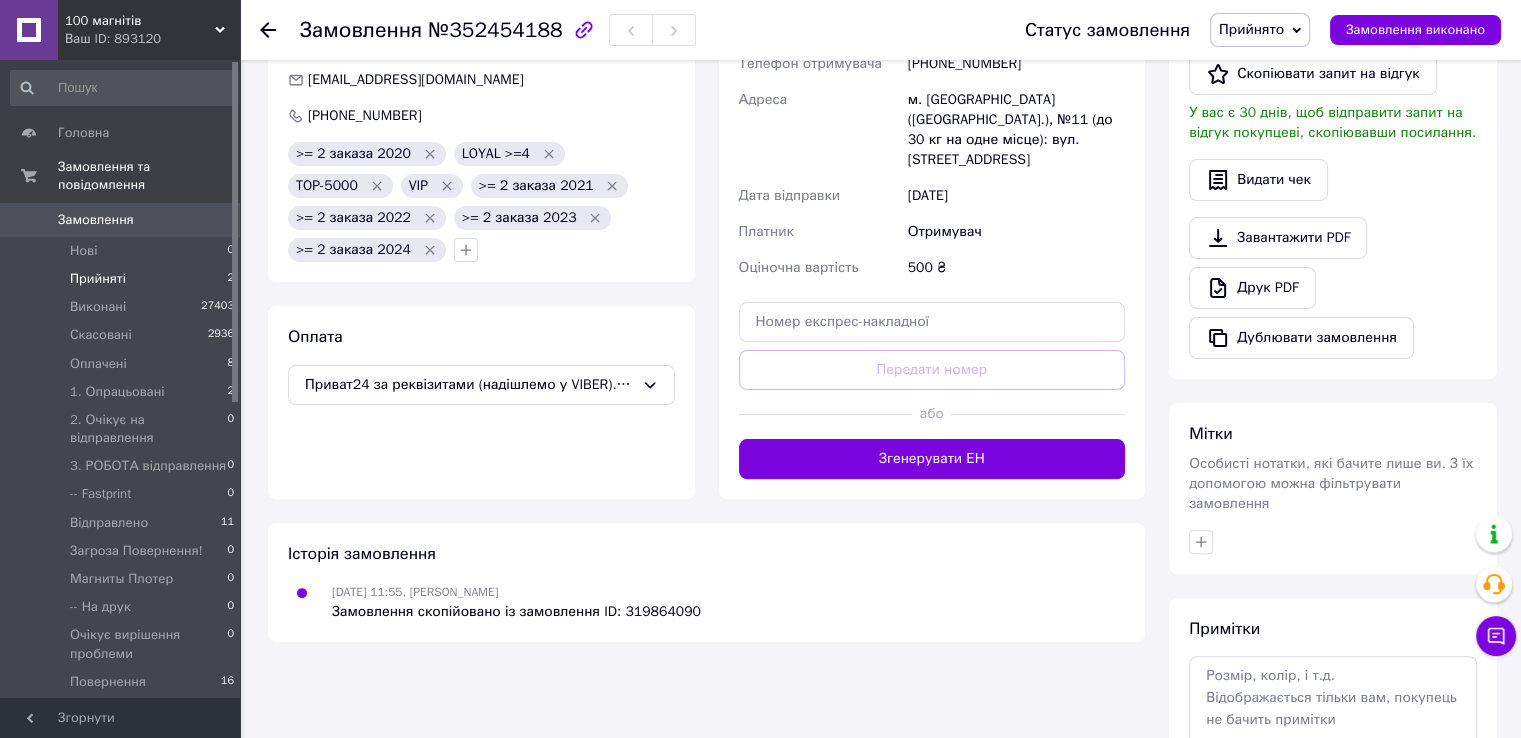click on "Прийняті 2" at bounding box center [123, 279] 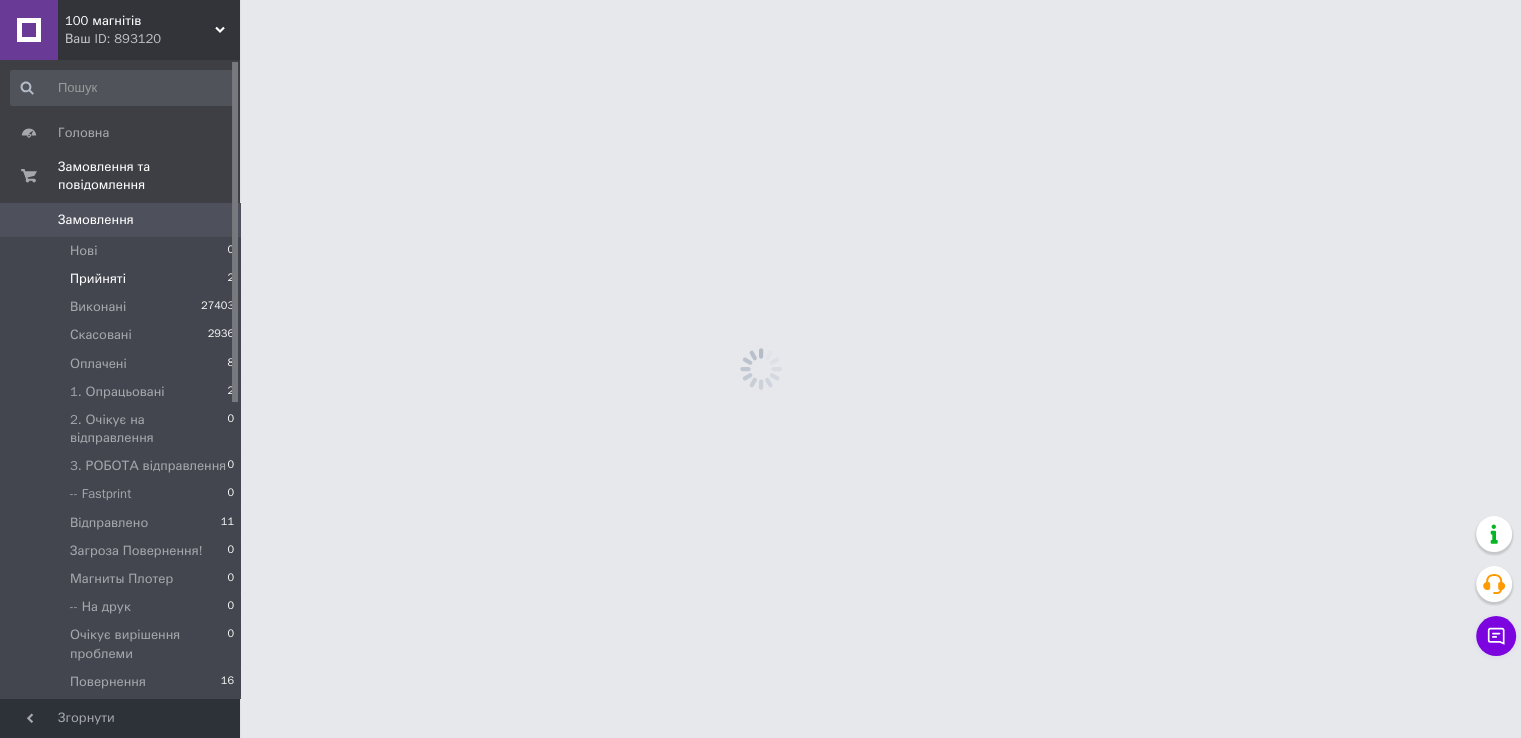 scroll, scrollTop: 0, scrollLeft: 0, axis: both 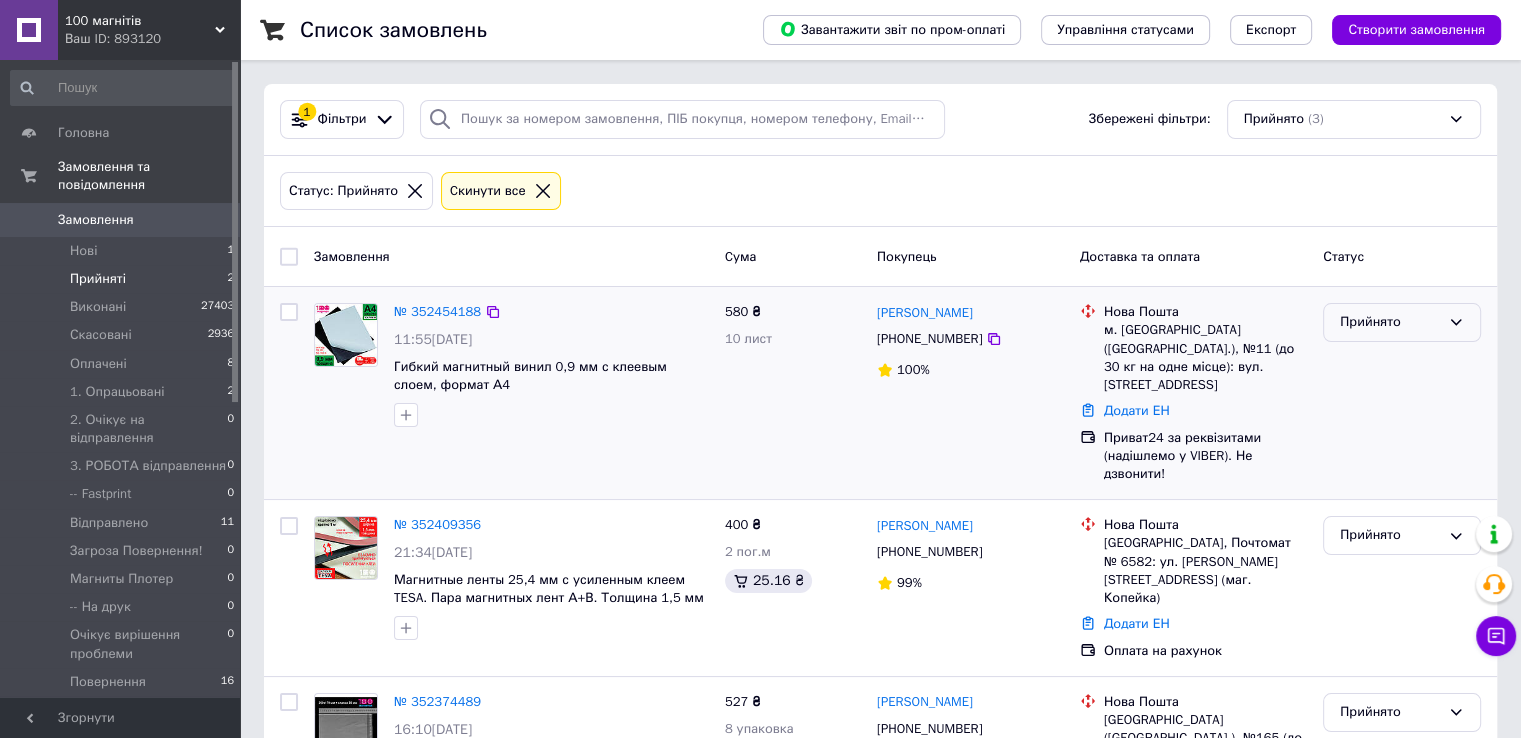click on "Прийнято" at bounding box center [1390, 322] 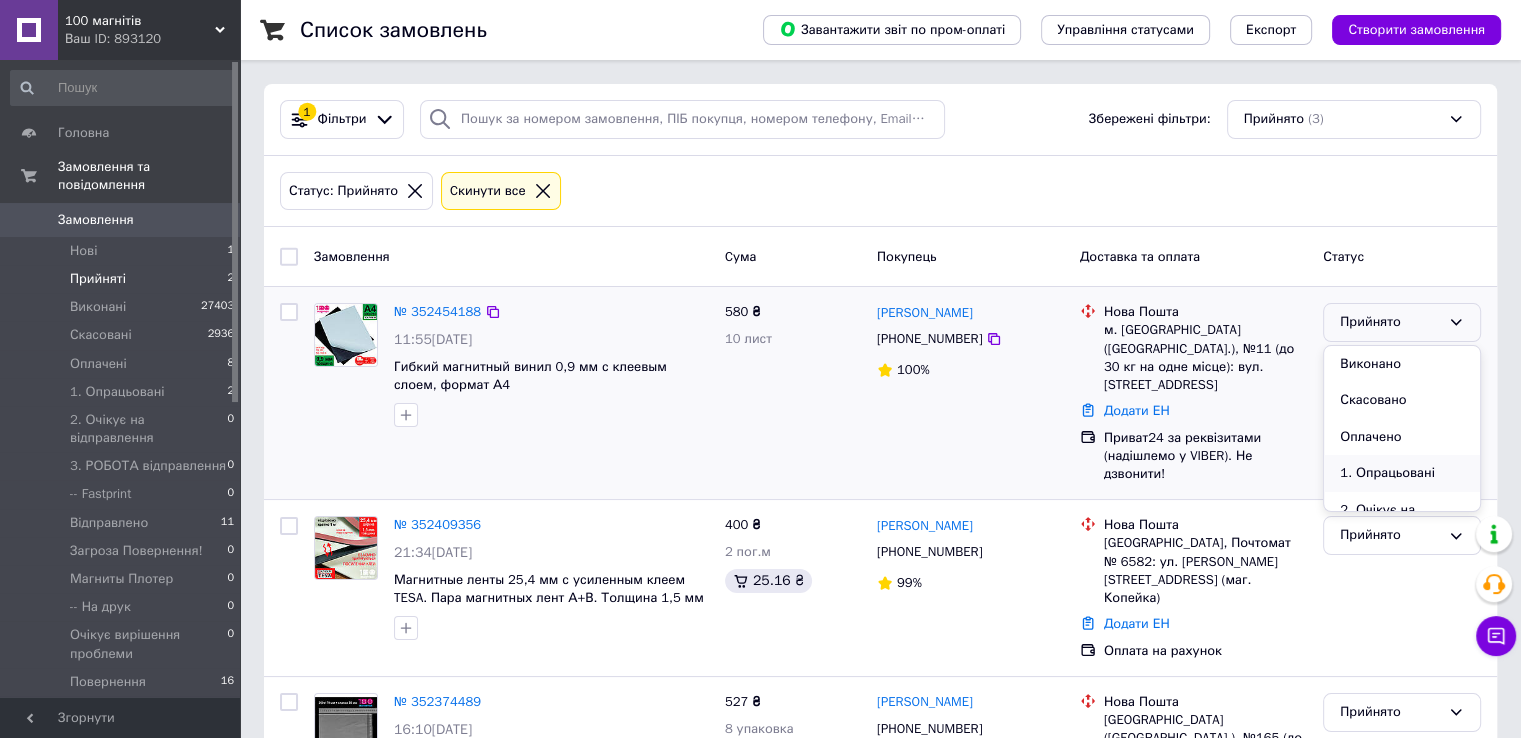 click on "1. Опрацьовані" at bounding box center (1402, 473) 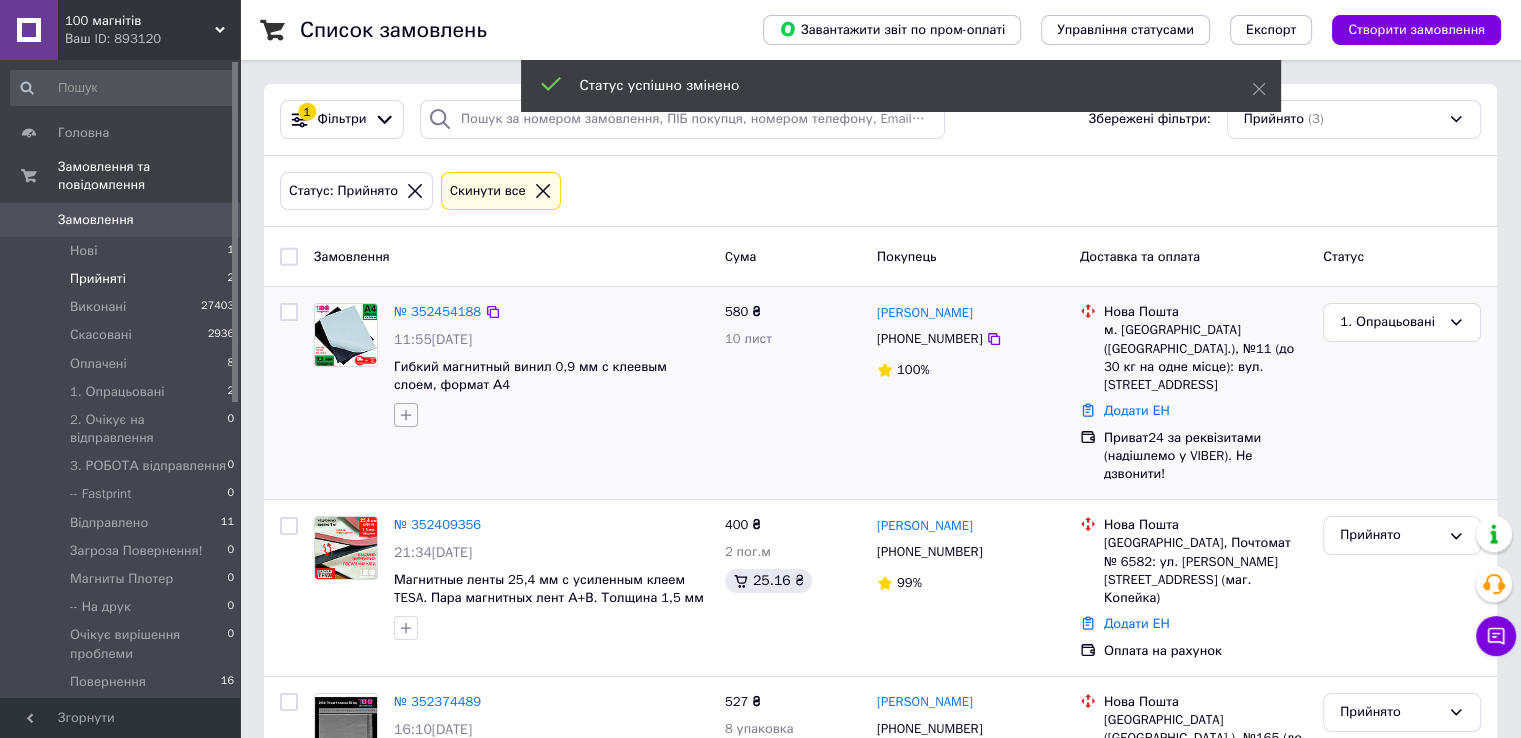 click at bounding box center [406, 415] 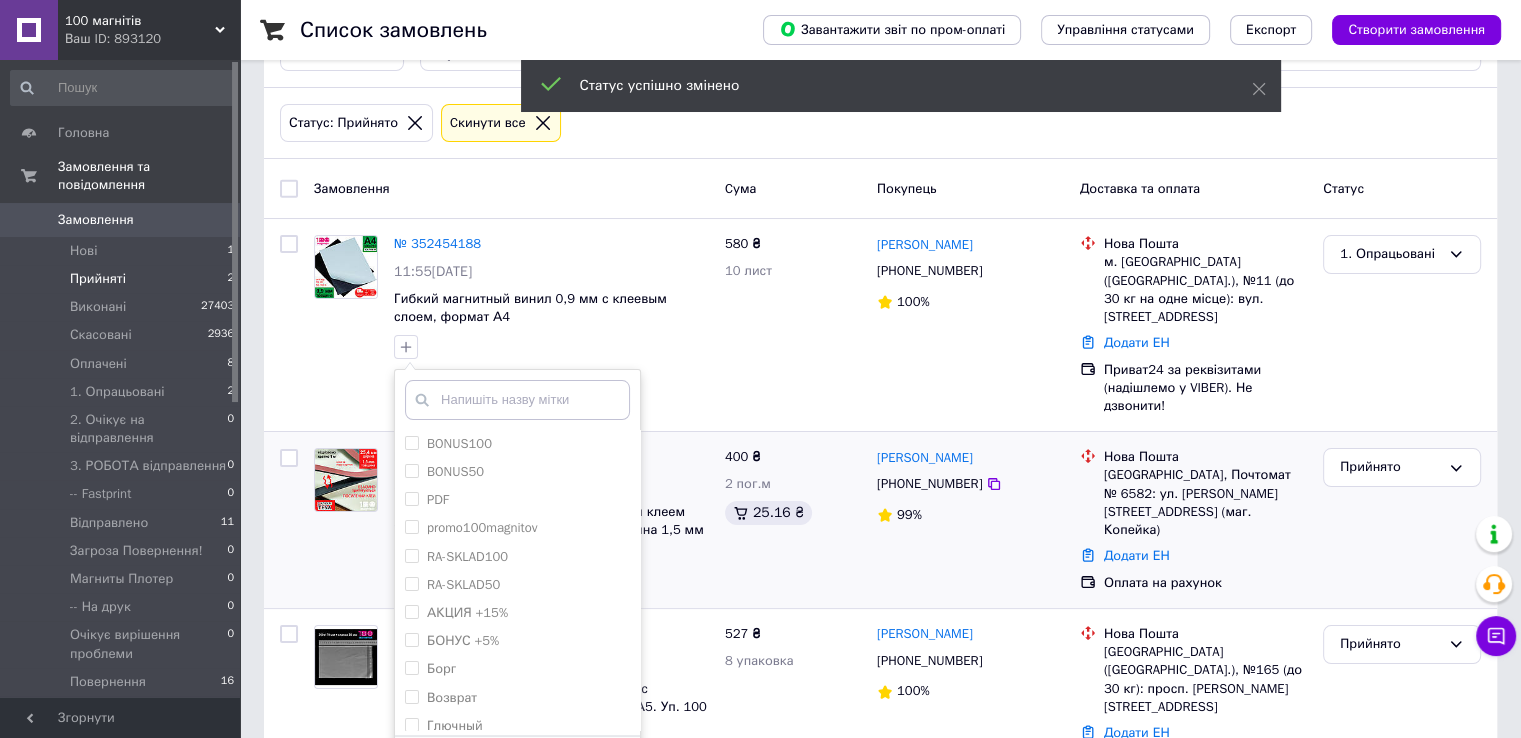scroll, scrollTop: 124, scrollLeft: 0, axis: vertical 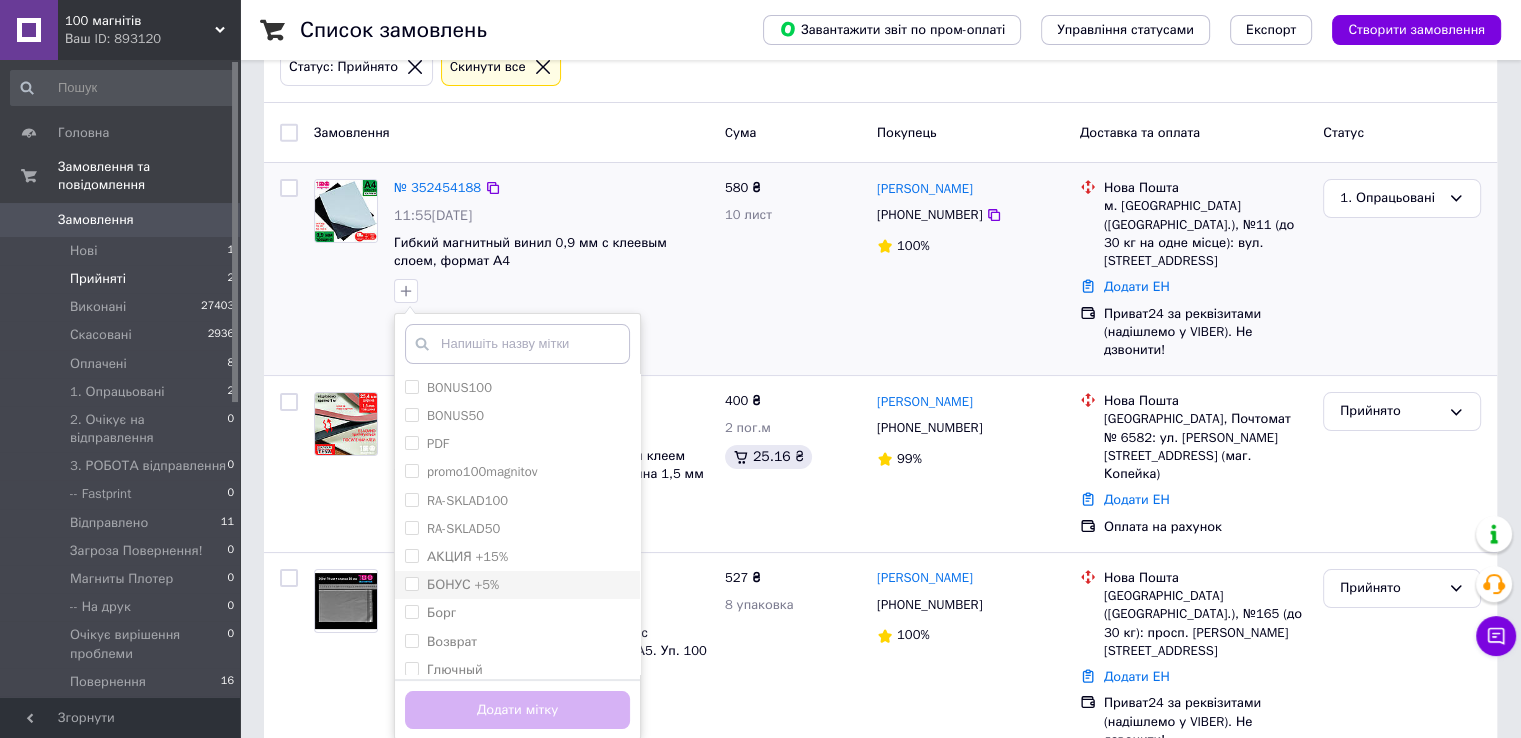 click on "БОНУС +5%" at bounding box center (411, 583) 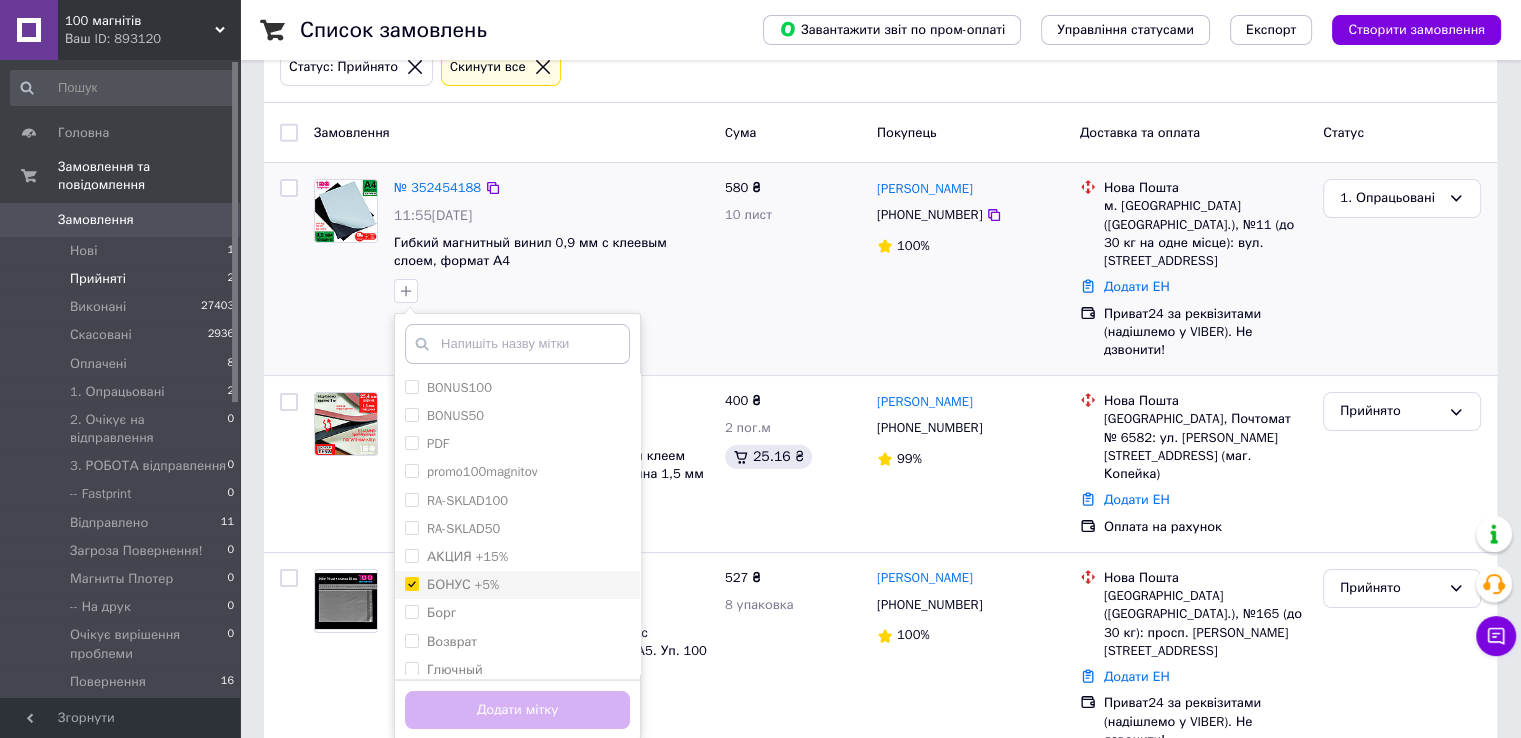 checkbox on "true" 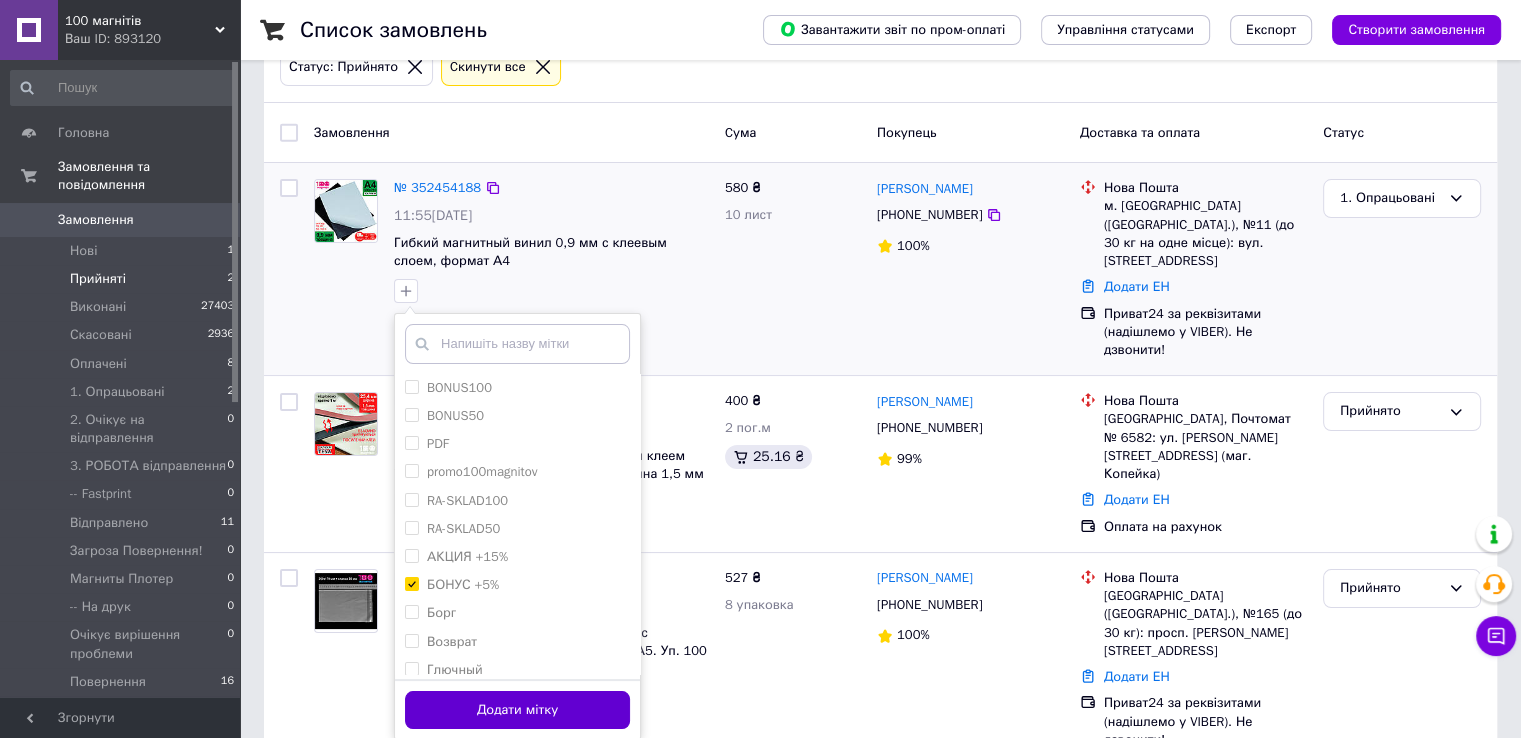 click on "Додати мітку" at bounding box center [517, 710] 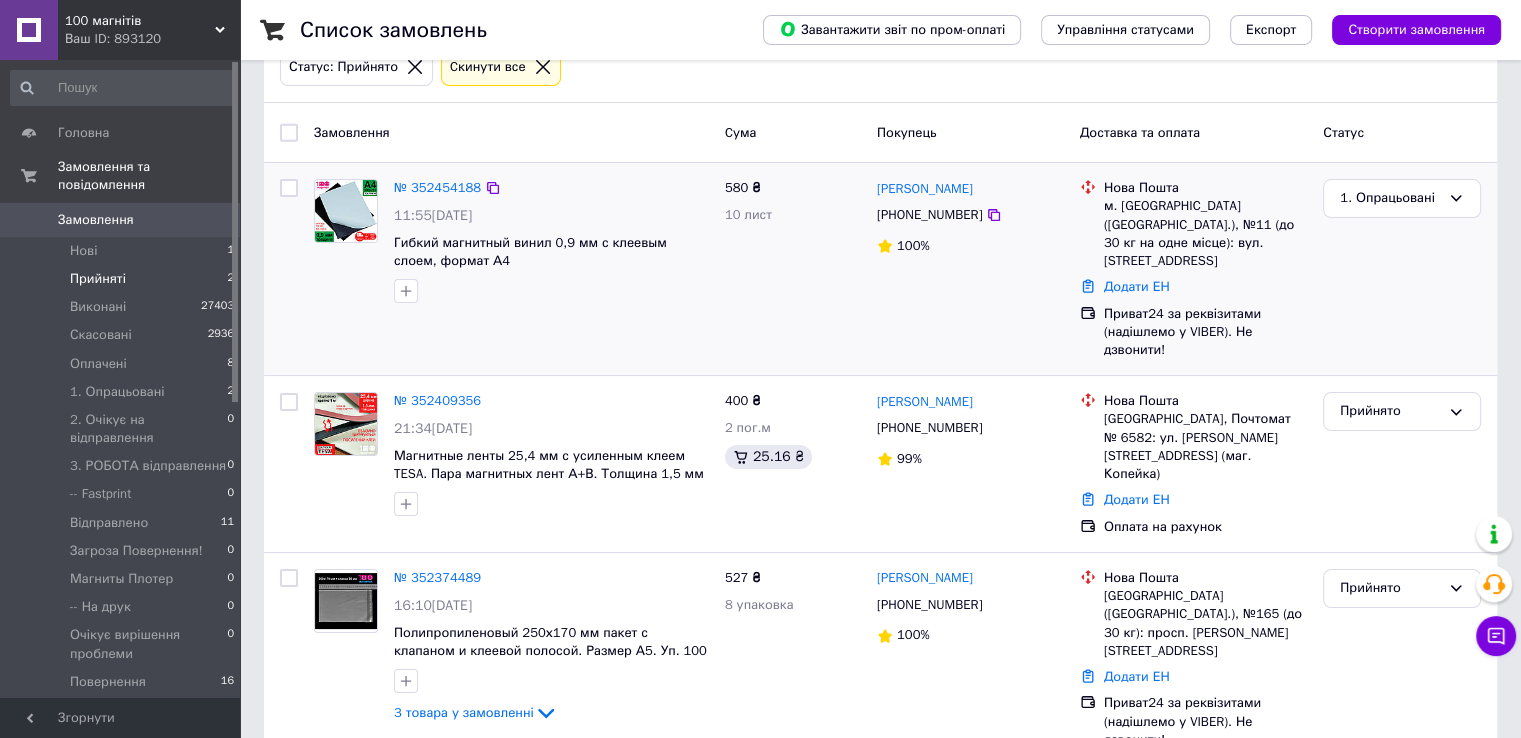 scroll, scrollTop: 113, scrollLeft: 0, axis: vertical 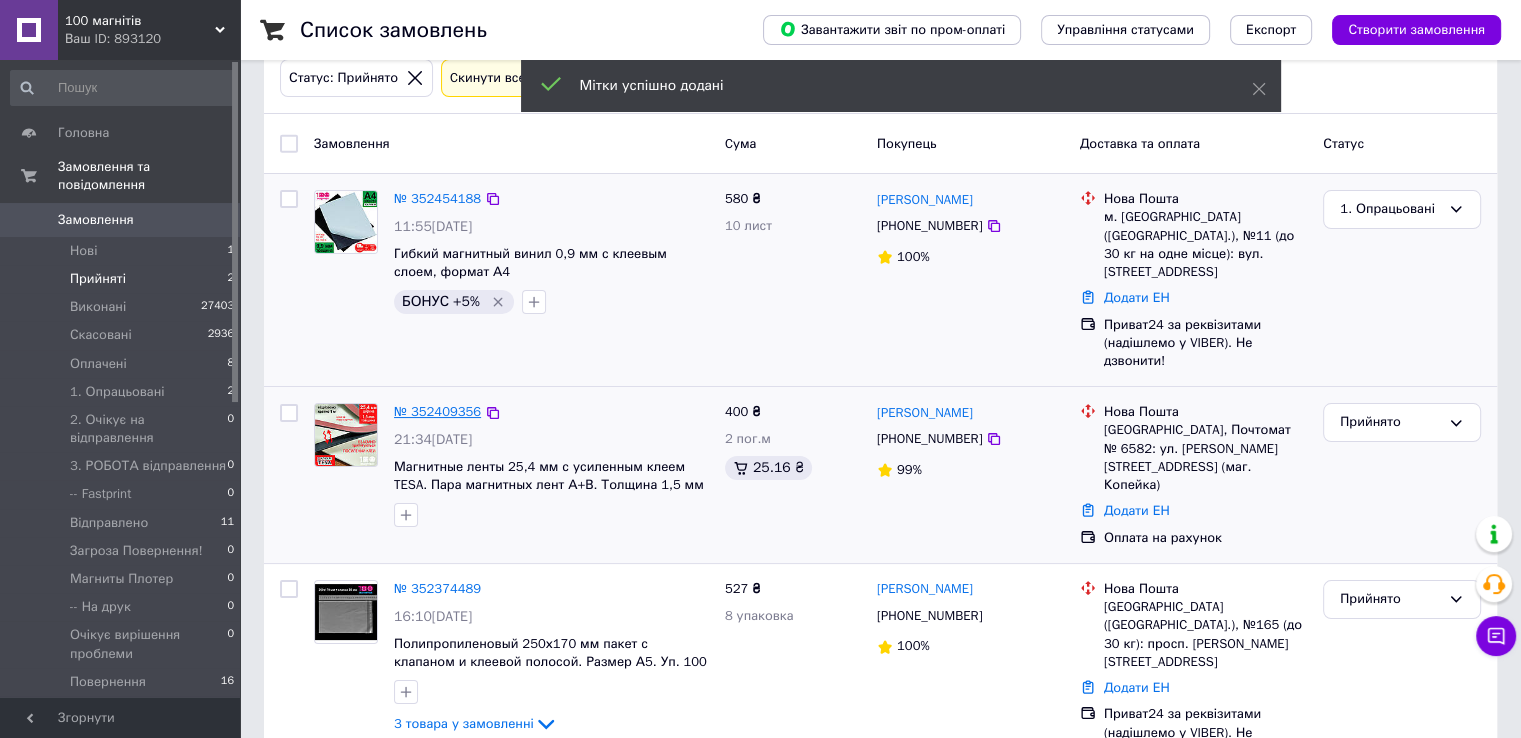 click on "№ 352409356" at bounding box center (437, 411) 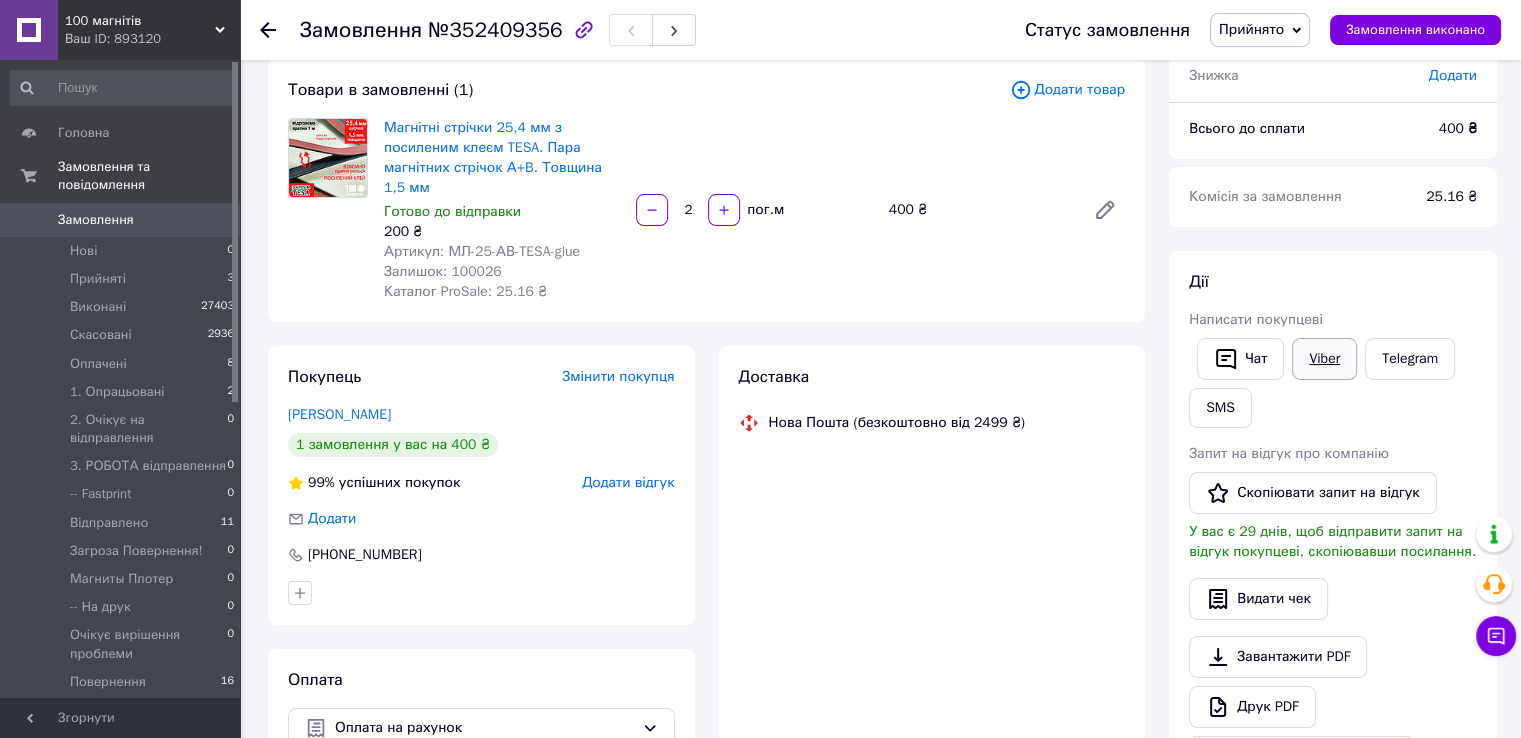 click on "Viber" at bounding box center [1324, 359] 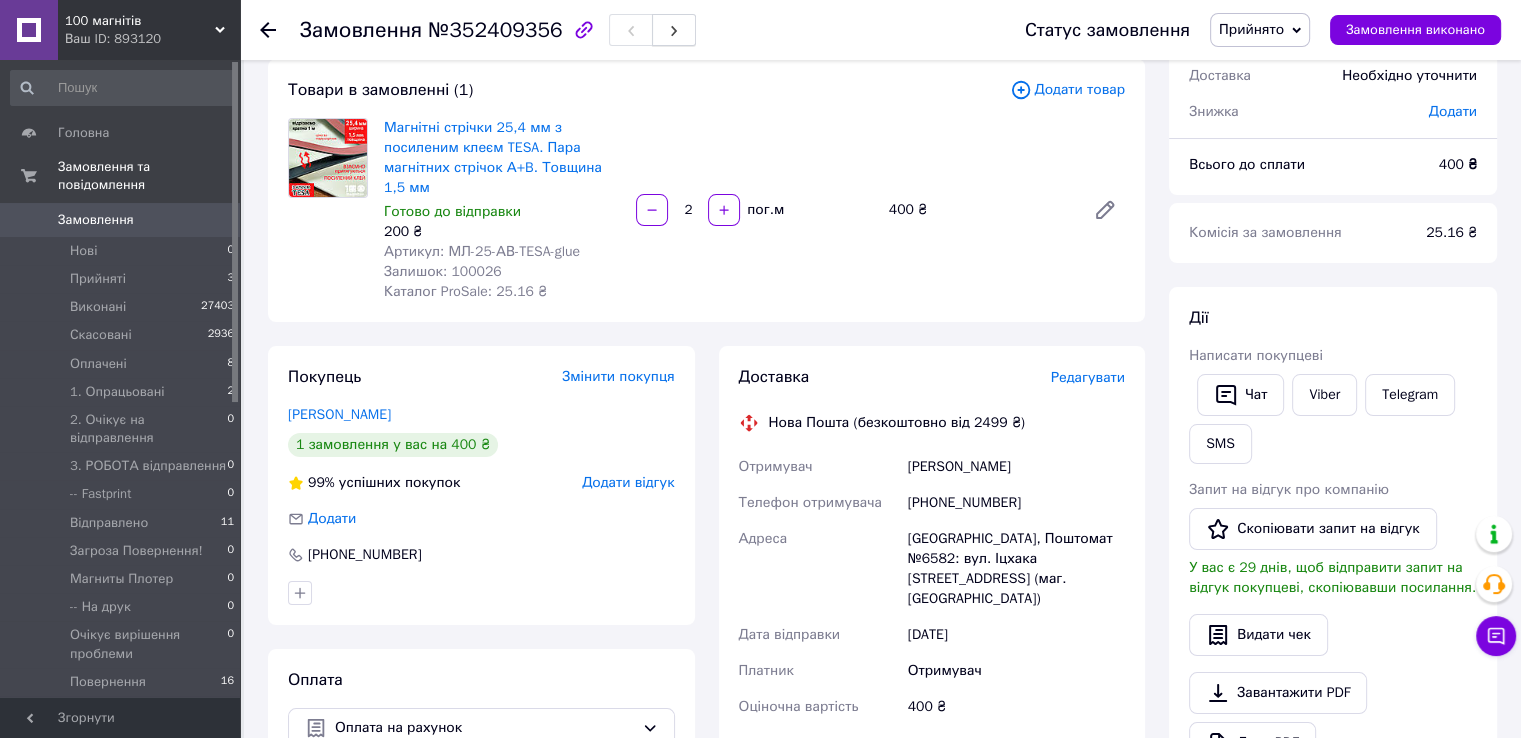 click at bounding box center (674, 30) 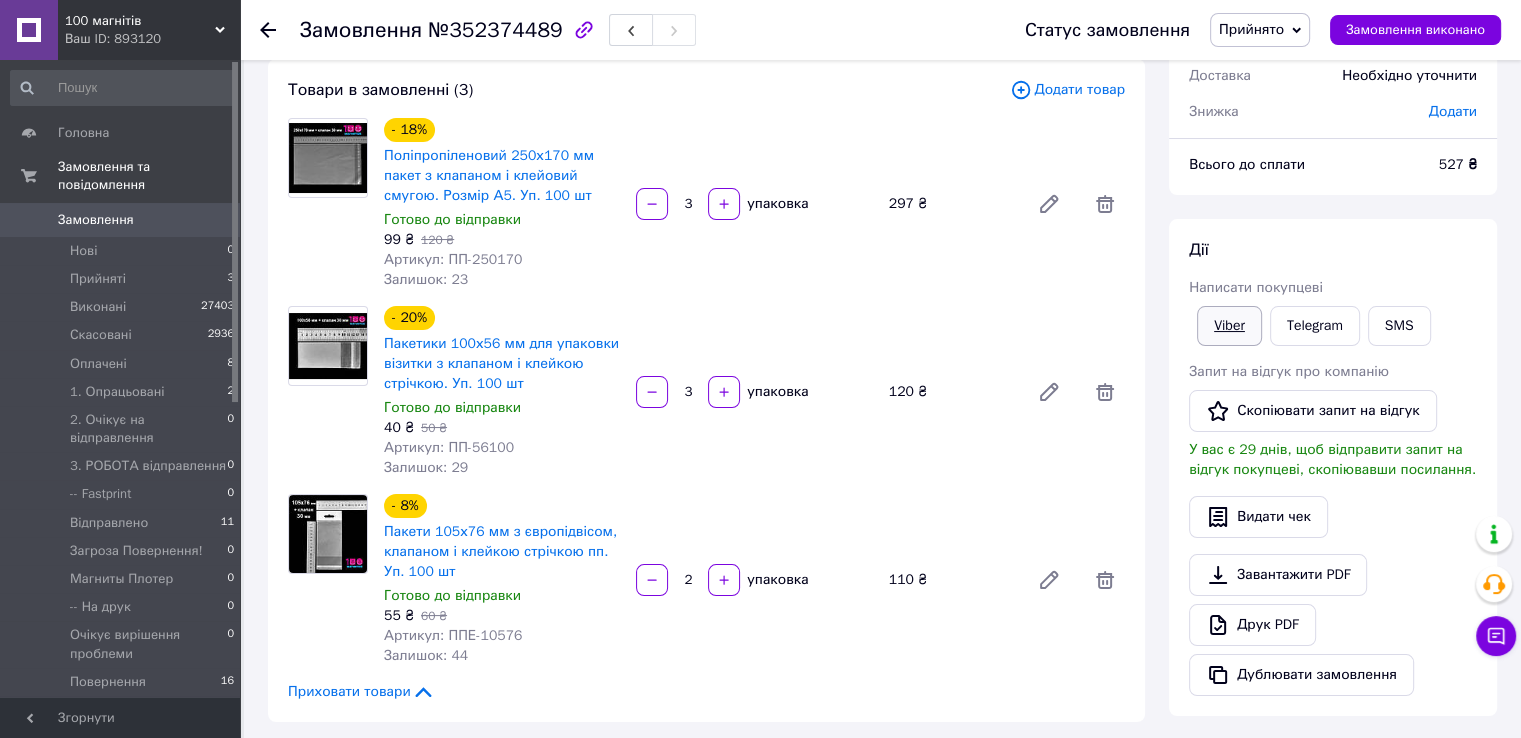 click on "Viber" at bounding box center [1229, 326] 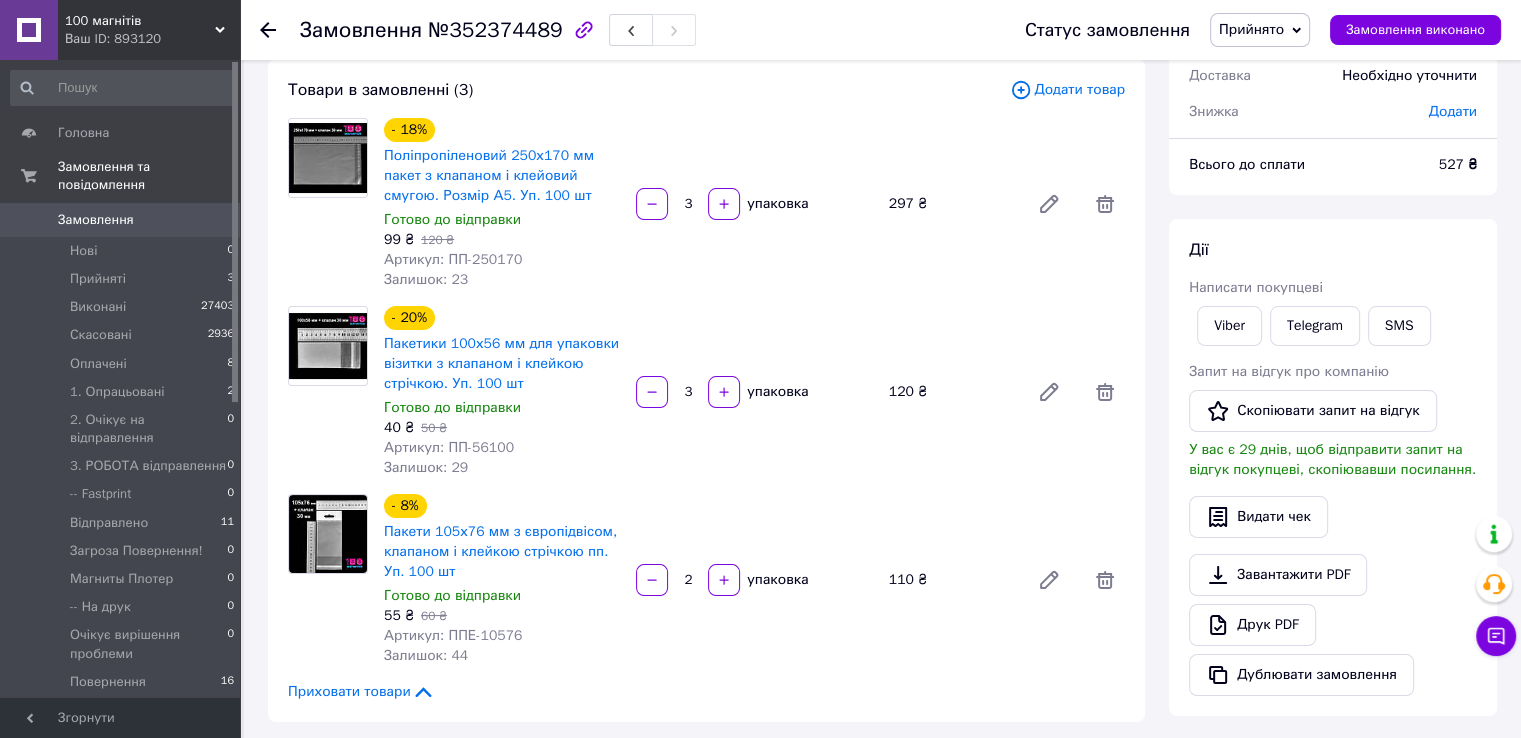 click on "Товари в замовленні (3) Додати товар - 18% Поліпропіленовий 250х170 мм пакет з клапаном і клейовий смугою. Розмір А5. Уп. 100 шт Готово до відправки 99 ₴   120 ₴ Артикул: ПП-250170 Залишок: 23 3   упаковка 297 ₴ - 20% Пакетики 100х56 мм для упаковки візитки з клапаном і клейкою стрічкою. Уп. 100 шт Готово до відправки 40 ₴   50 ₴ Артикул: ПП-56100 Залишок: 29 3   упаковка 120 ₴ - 8% Пакети 105х76 мм з європідвісом, клапаном і клейкою стрічкою пп. Уп. 100 шт Готово до відправки 55 ₴   60 ₴ Артикул: ППЕ-10576 Залишок: 44 2   упаковка 110 ₴ Приховати товари" at bounding box center (706, 390) 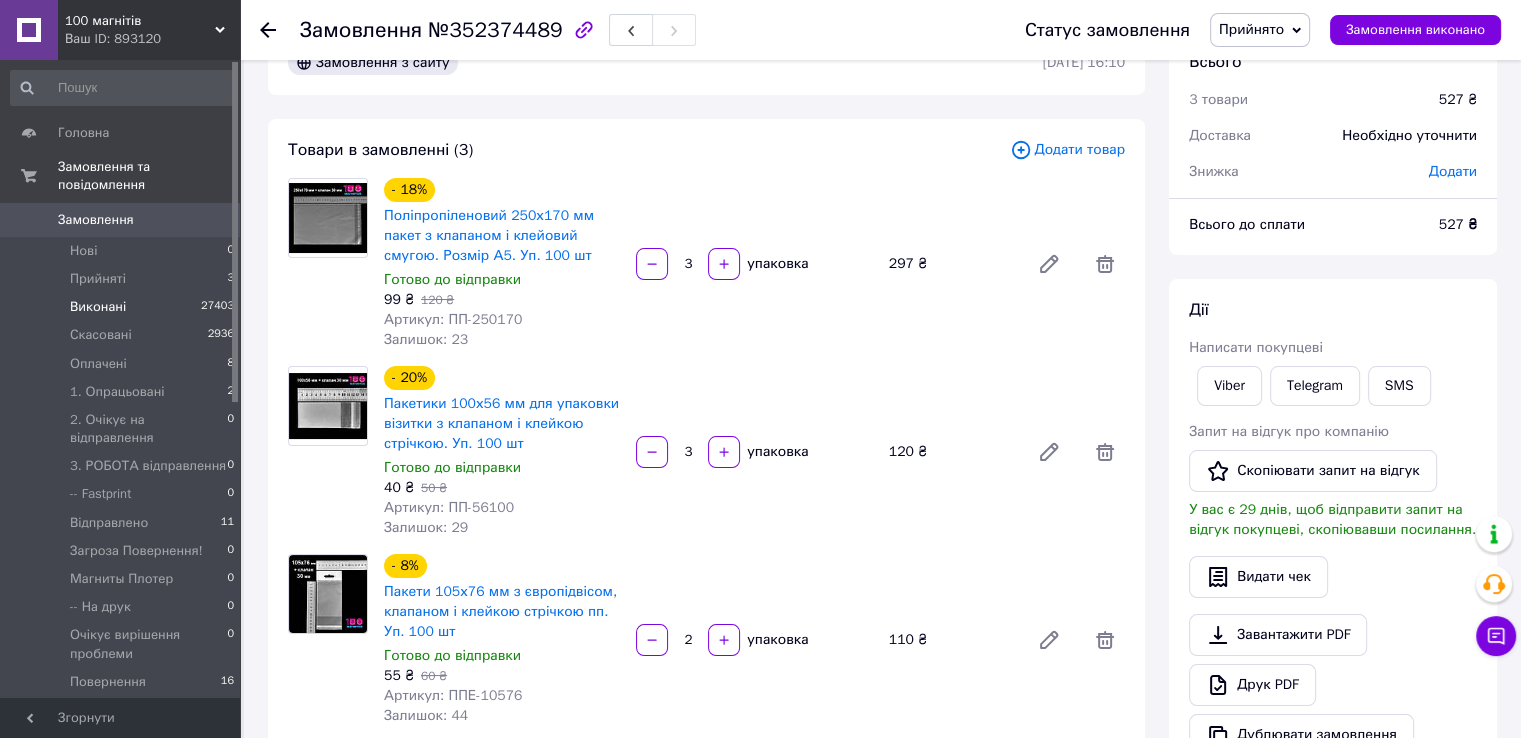 scroll, scrollTop: 0, scrollLeft: 0, axis: both 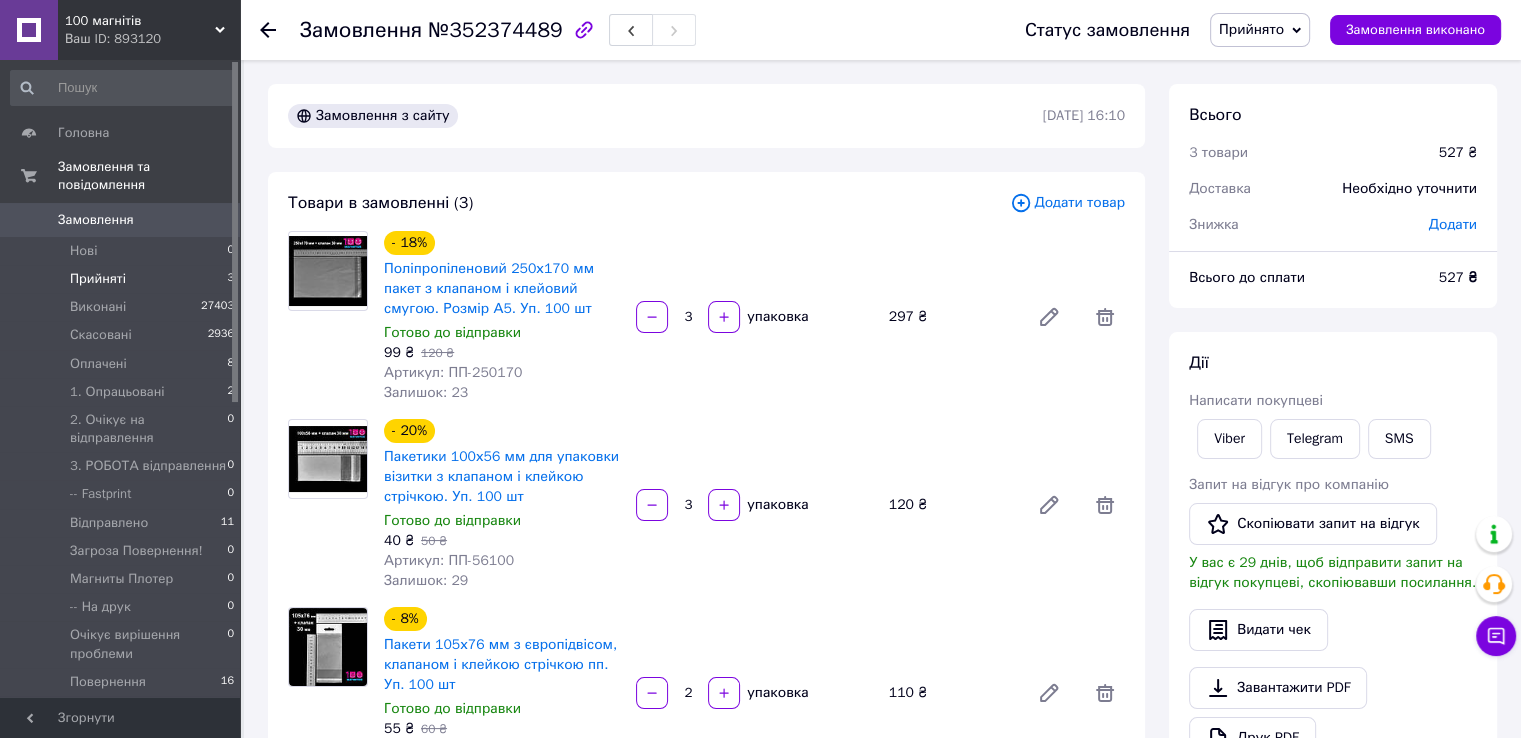 click on "Прийняті 3" at bounding box center [123, 279] 